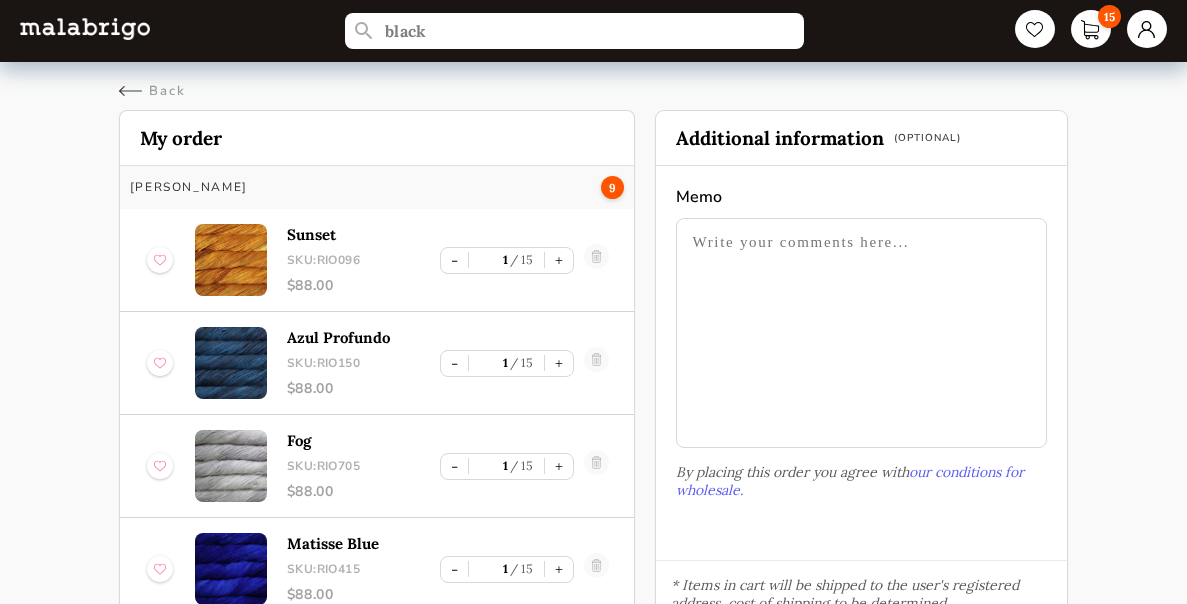 scroll, scrollTop: 0, scrollLeft: 0, axis: both 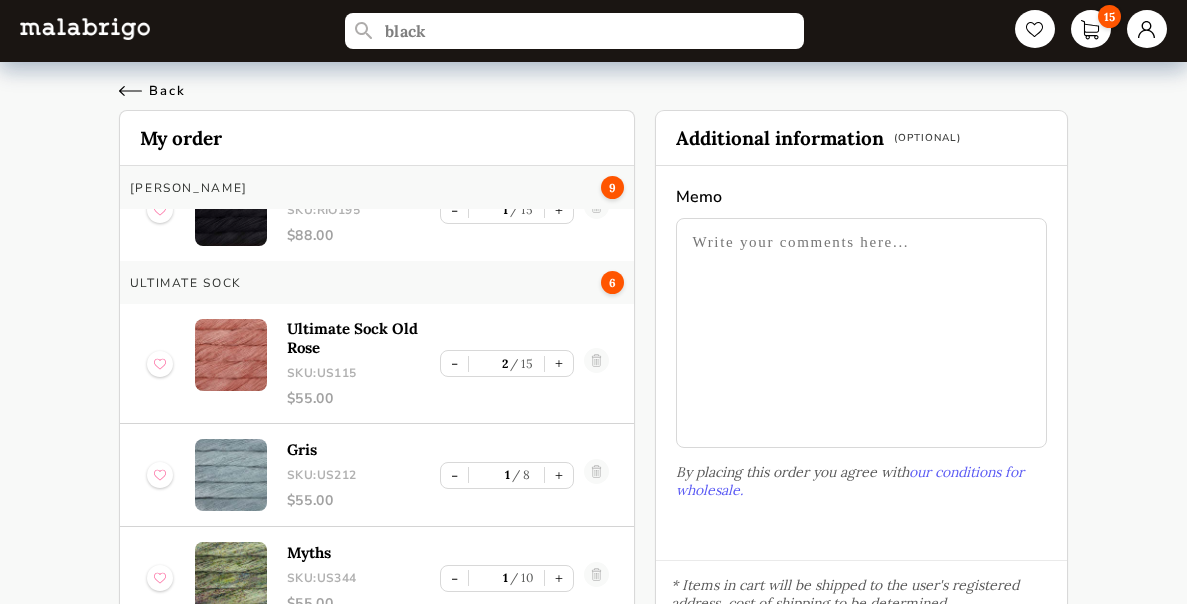 click on "Back" at bounding box center (152, 91) 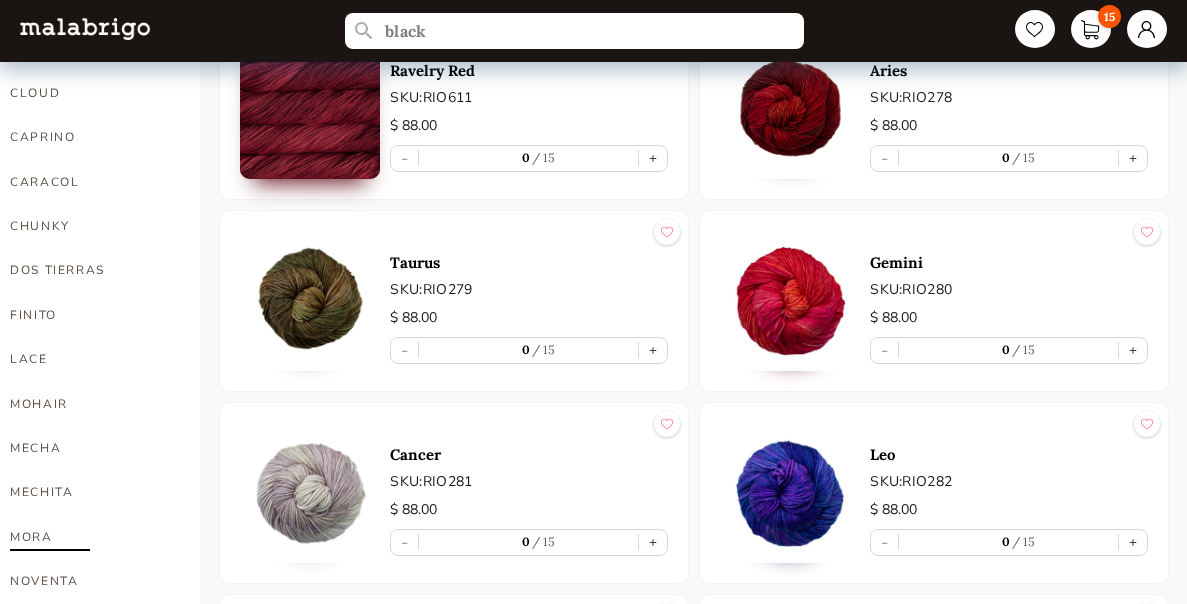scroll, scrollTop: 1000, scrollLeft: 0, axis: vertical 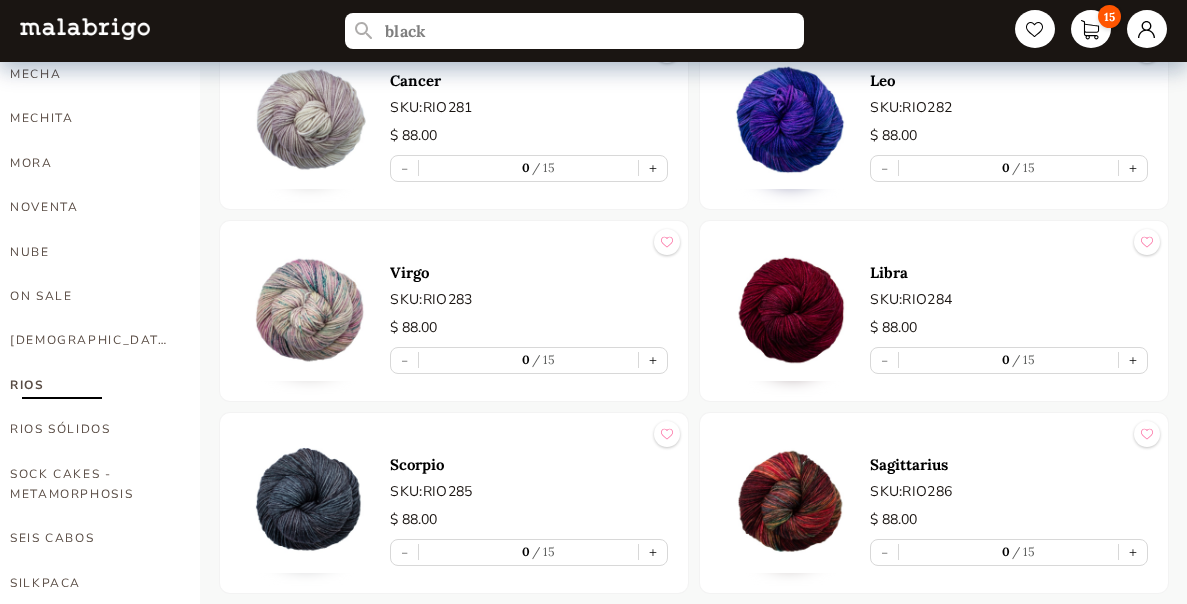 click on "RIOS" at bounding box center [90, 385] 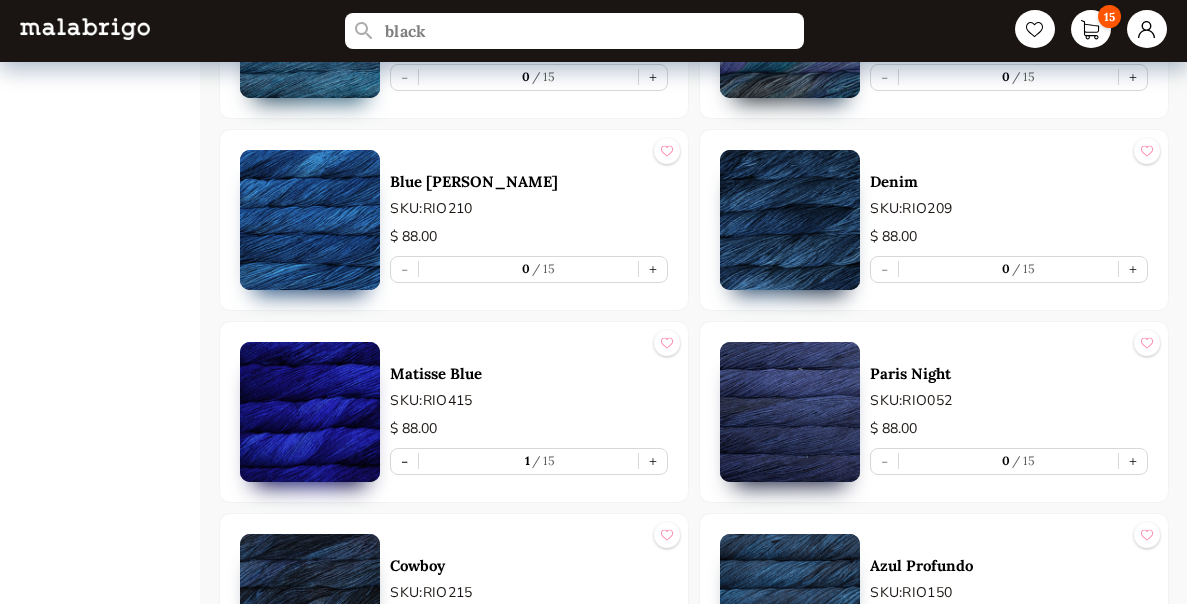 scroll, scrollTop: 4200, scrollLeft: 0, axis: vertical 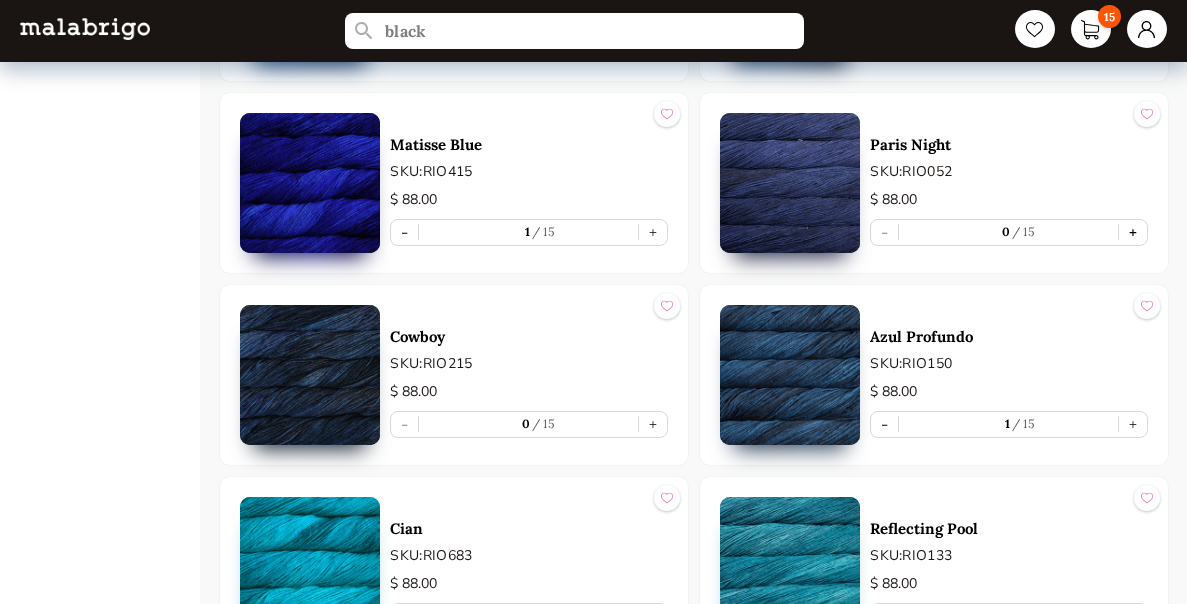 click on "+" at bounding box center (1133, 232) 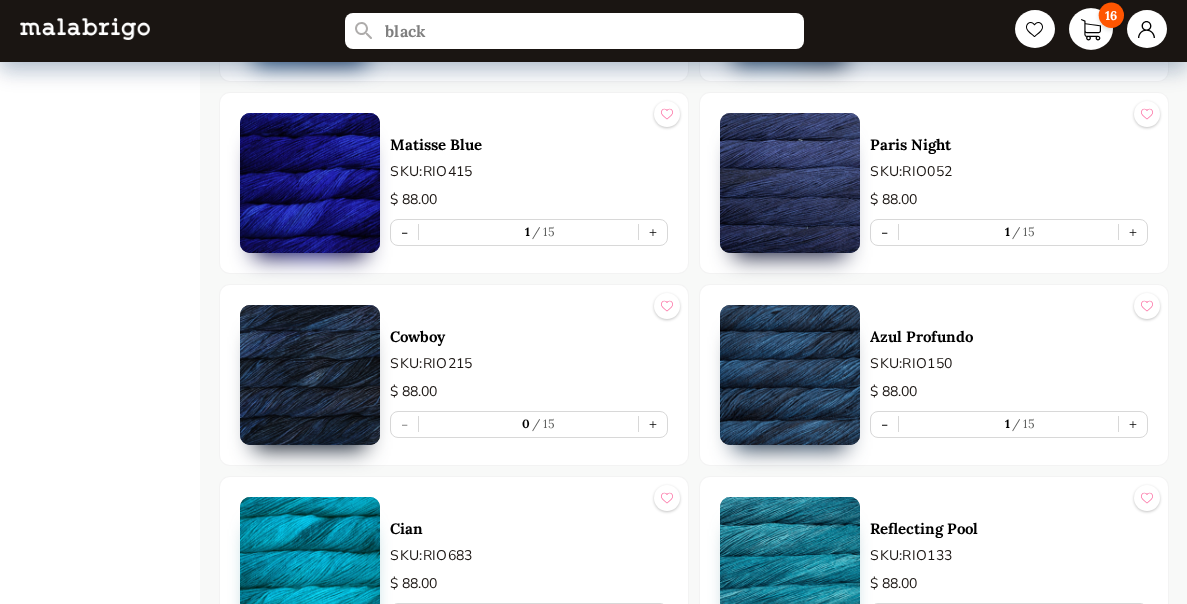 click on "16" at bounding box center (1091, 29) 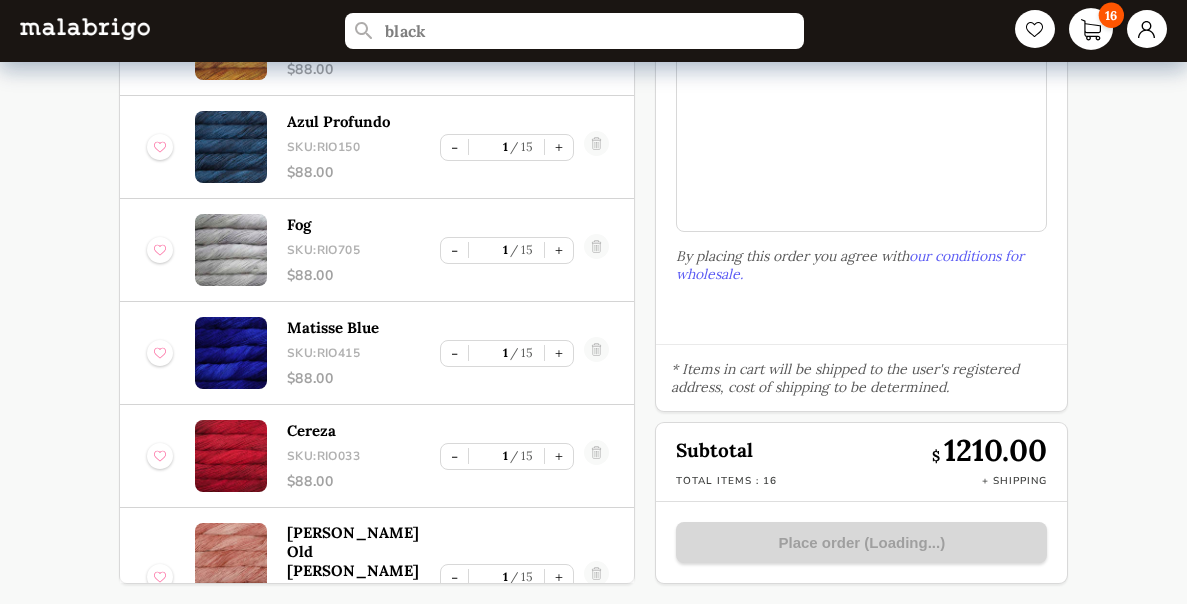 scroll, scrollTop: 216, scrollLeft: 0, axis: vertical 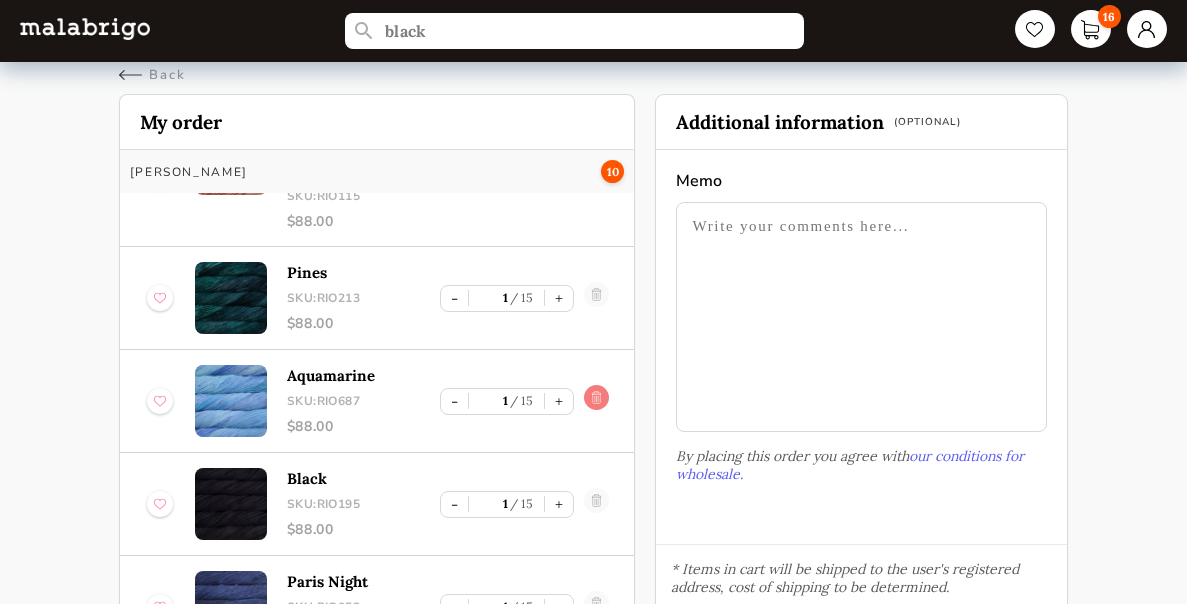 click at bounding box center (596, 401) 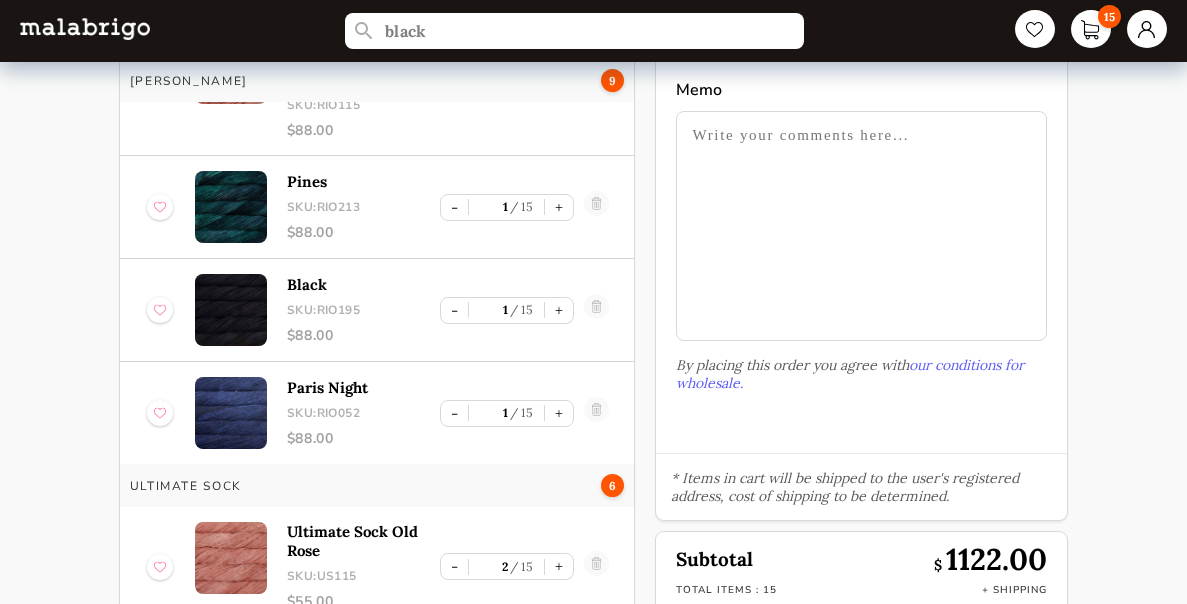 scroll, scrollTop: 216, scrollLeft: 0, axis: vertical 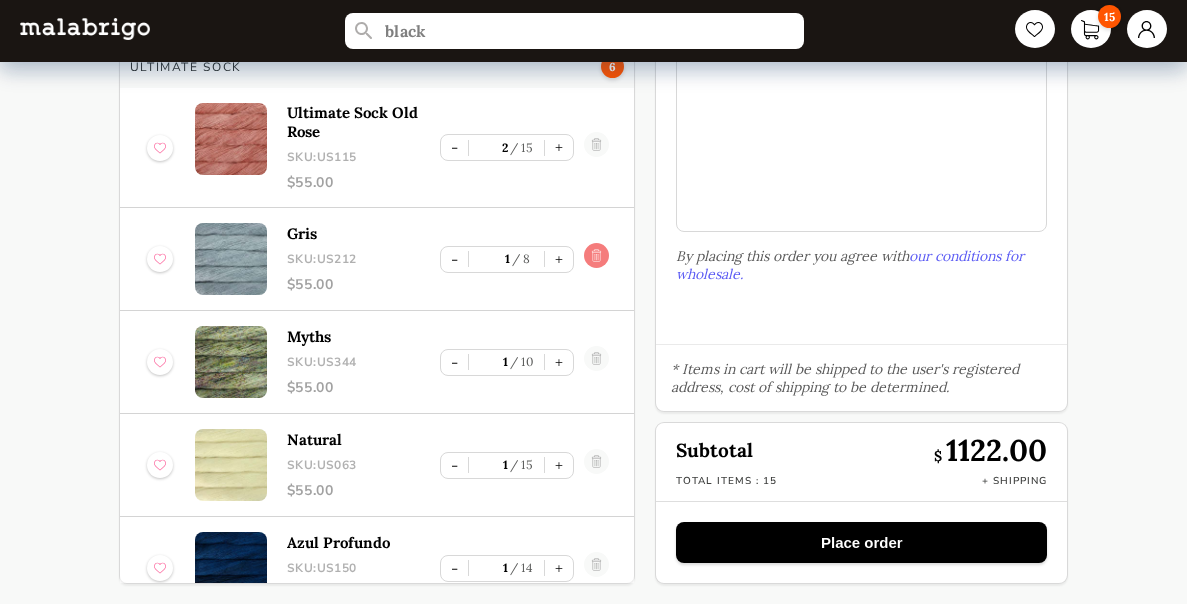 click at bounding box center [596, 259] 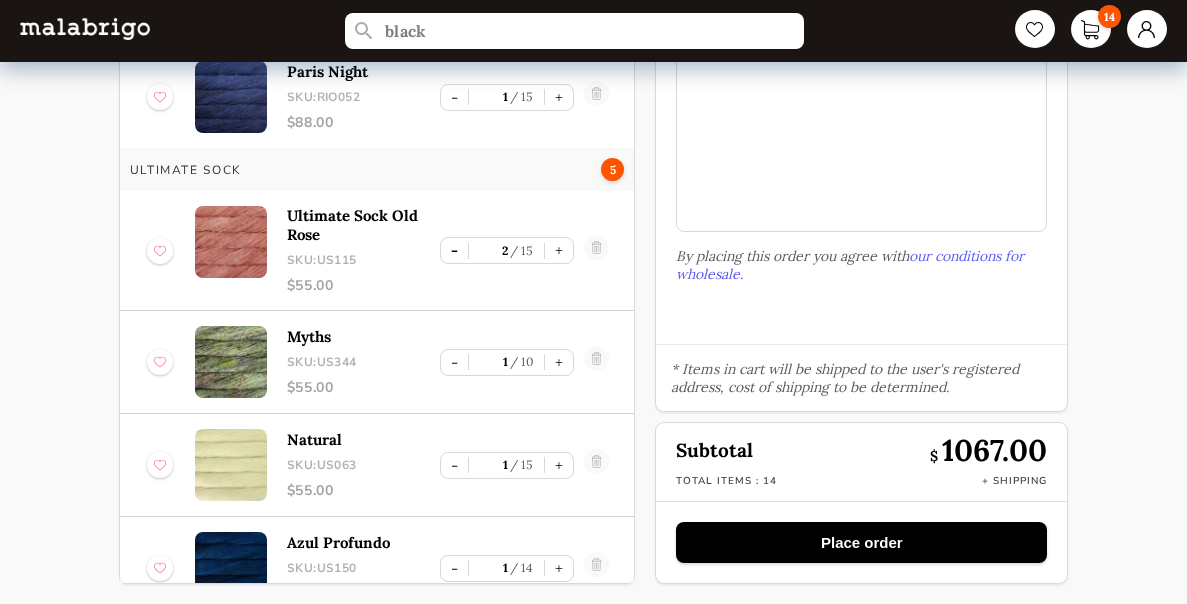 click on "-" at bounding box center [454, 250] 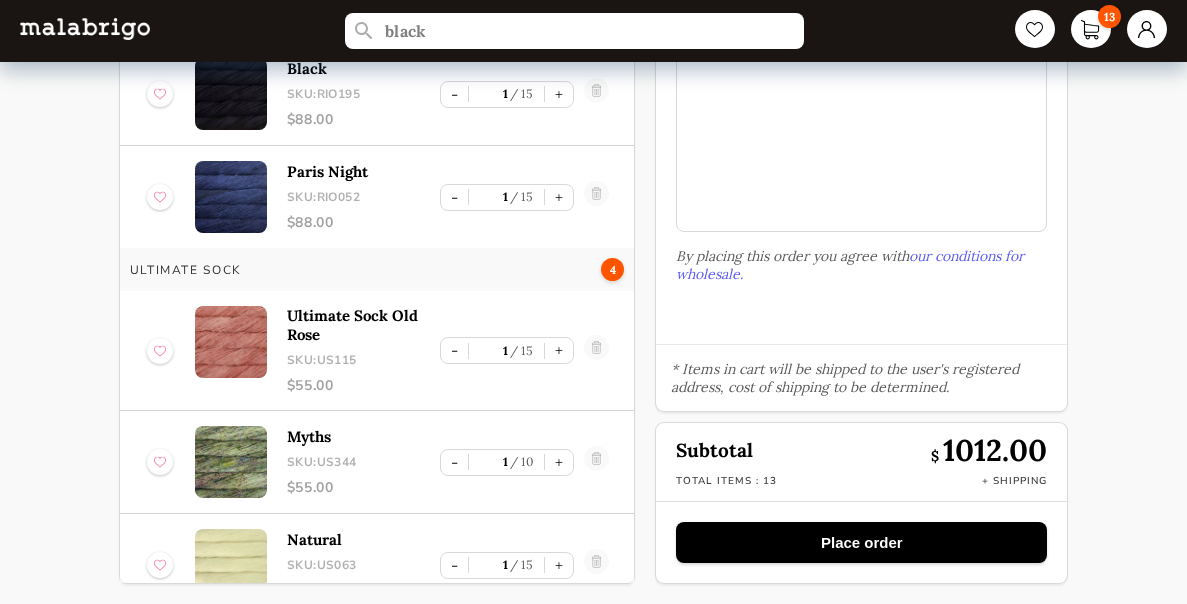 scroll, scrollTop: 807, scrollLeft: 0, axis: vertical 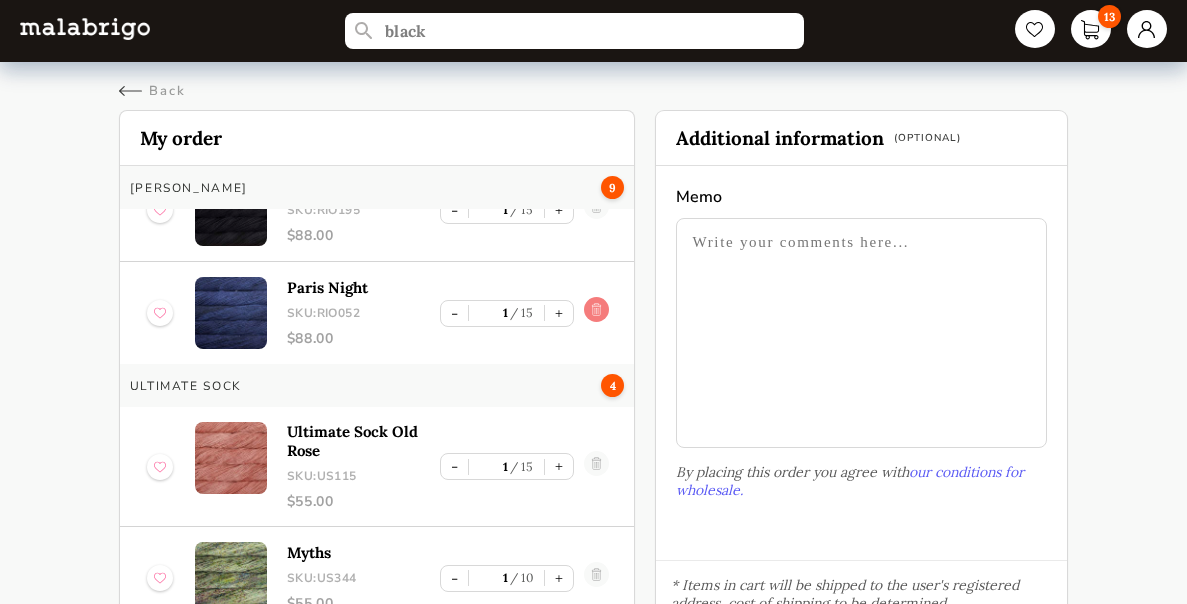 click at bounding box center [596, 313] 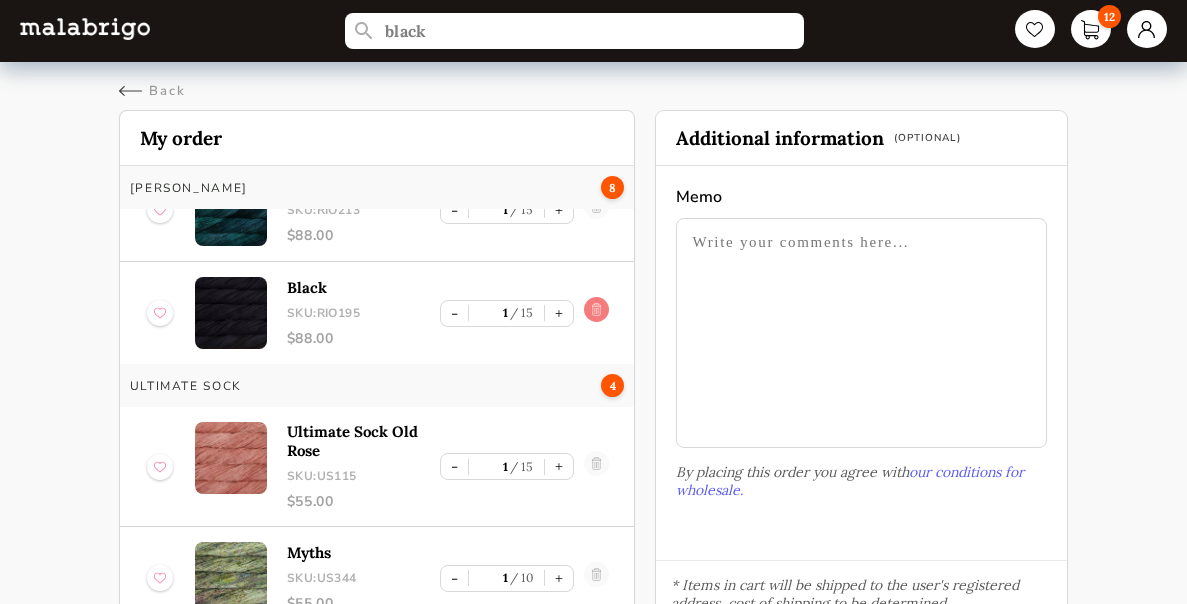click at bounding box center (596, 313) 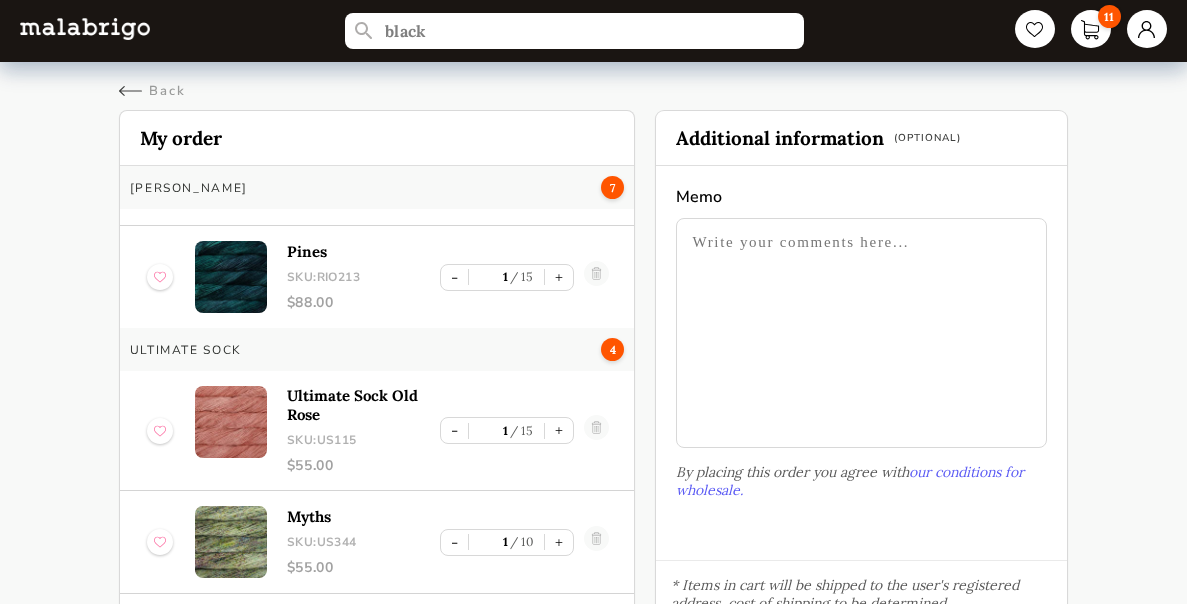 scroll, scrollTop: 601, scrollLeft: 0, axis: vertical 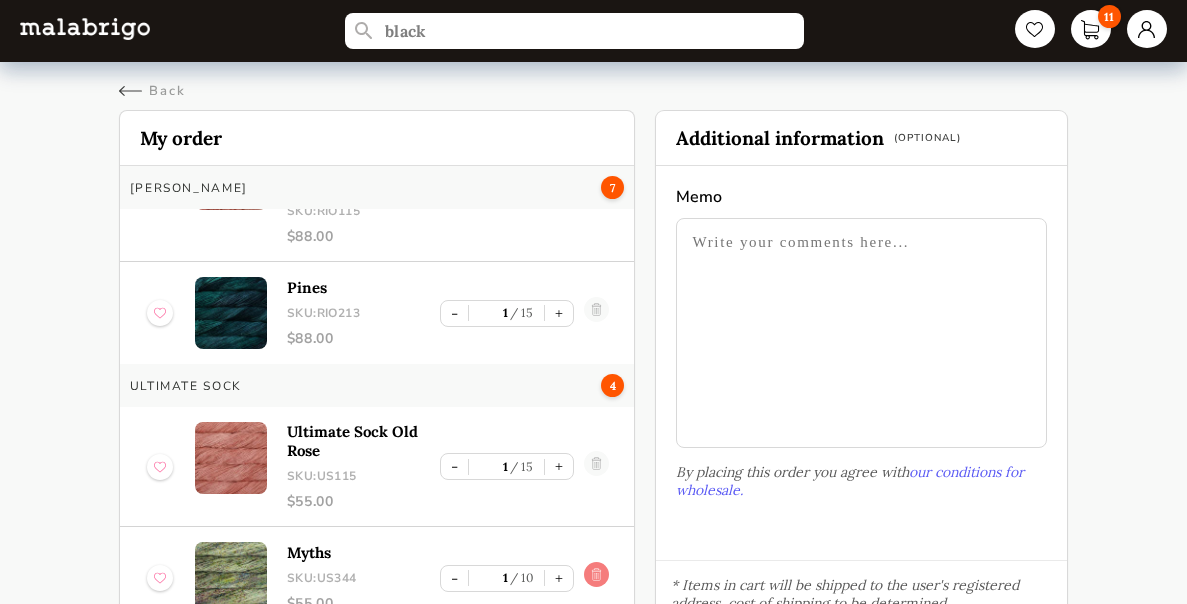 click at bounding box center [596, 578] 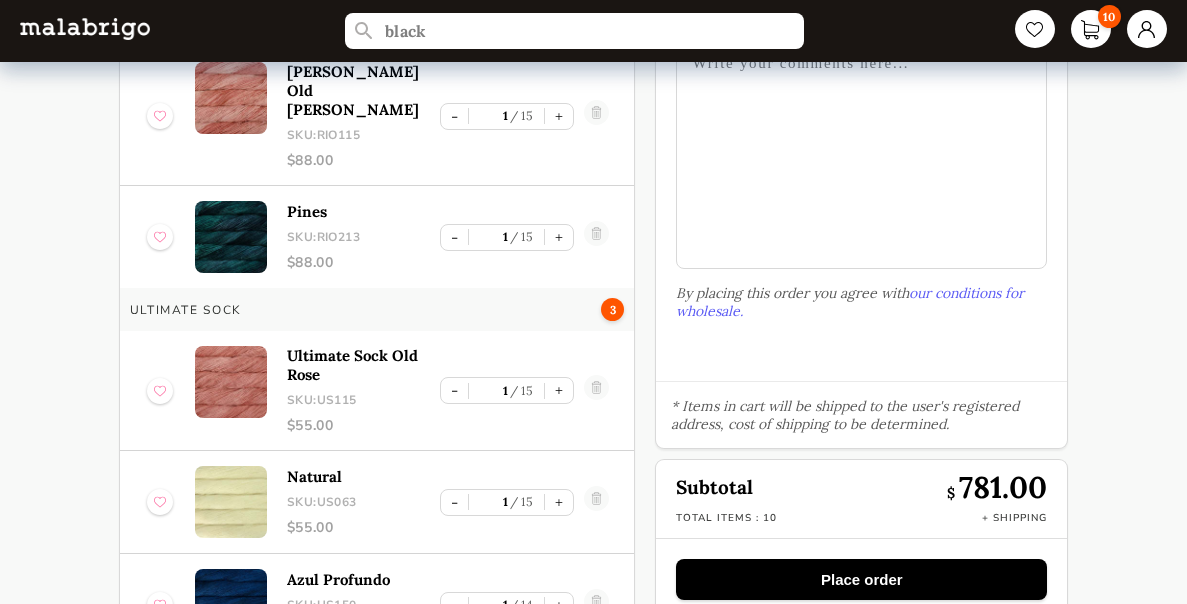scroll, scrollTop: 216, scrollLeft: 0, axis: vertical 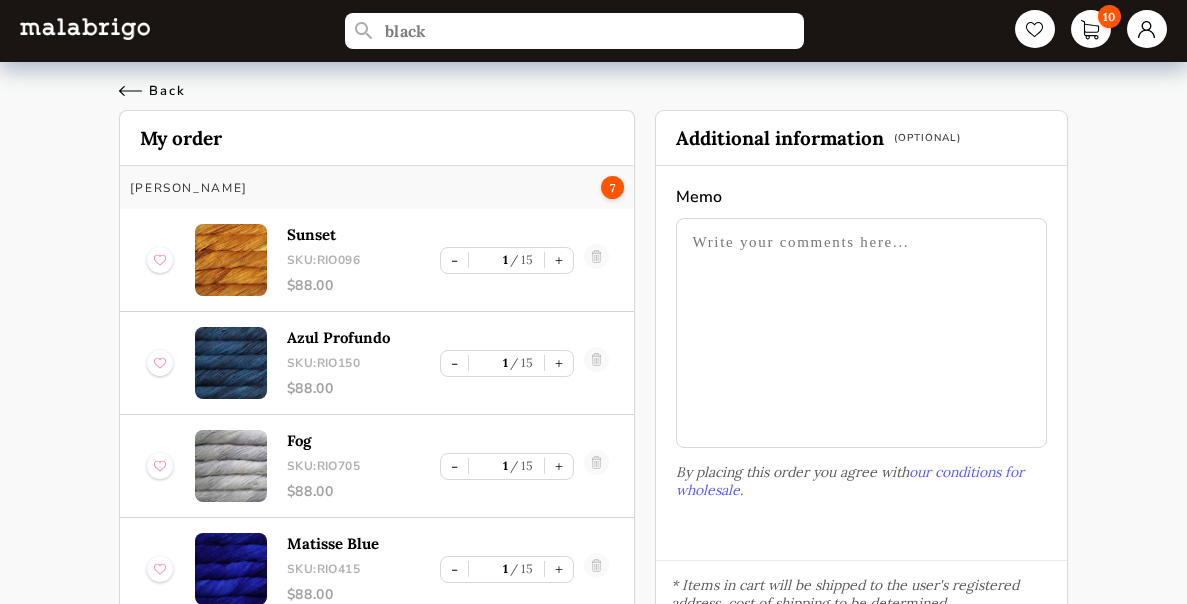 click on "Back" at bounding box center [152, 91] 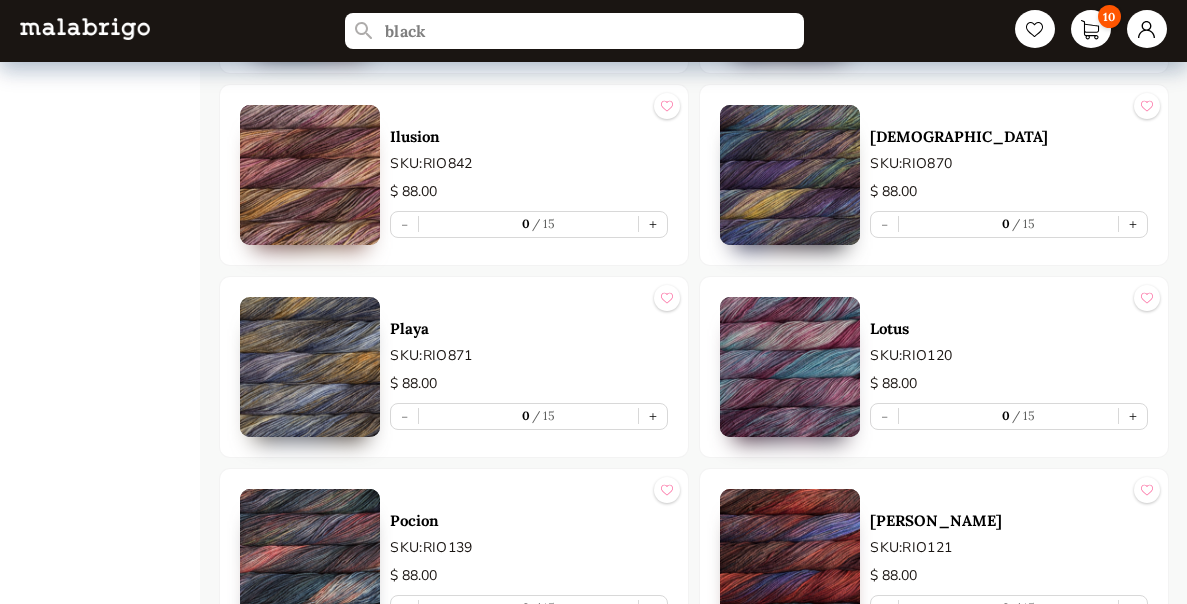 scroll, scrollTop: 10254, scrollLeft: 0, axis: vertical 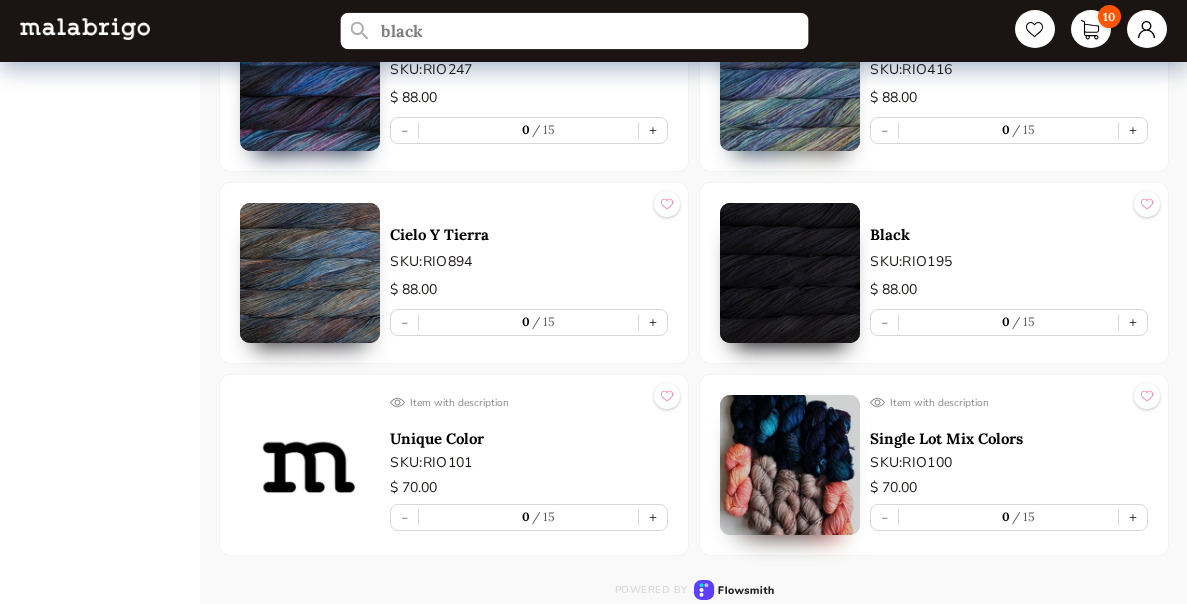 click on "black" at bounding box center [575, 31] 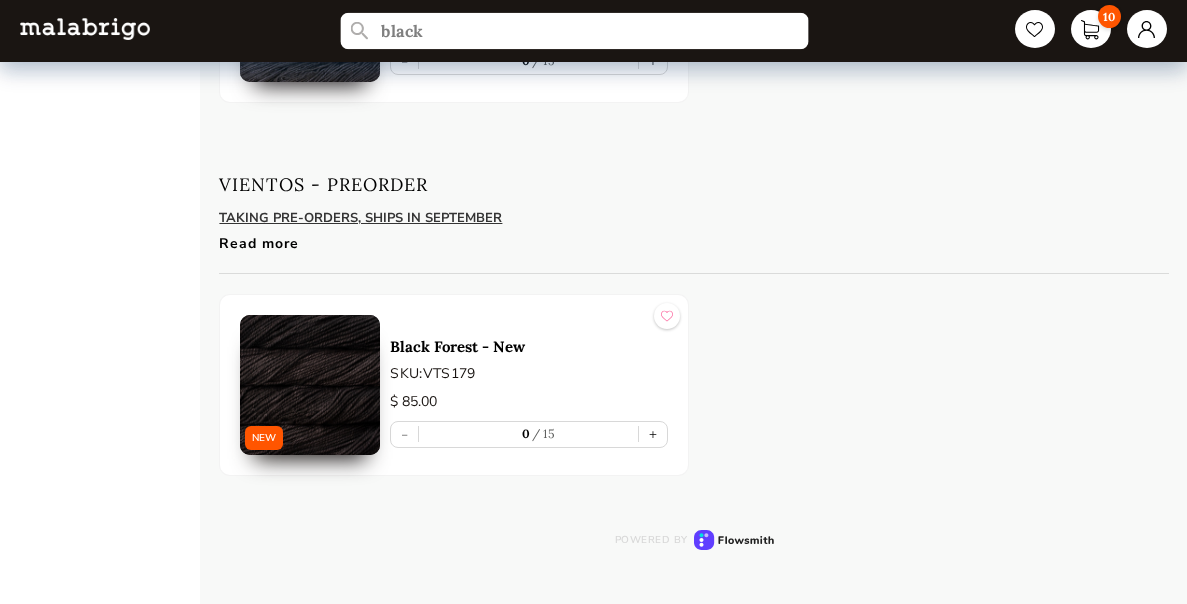 scroll, scrollTop: 9555, scrollLeft: 0, axis: vertical 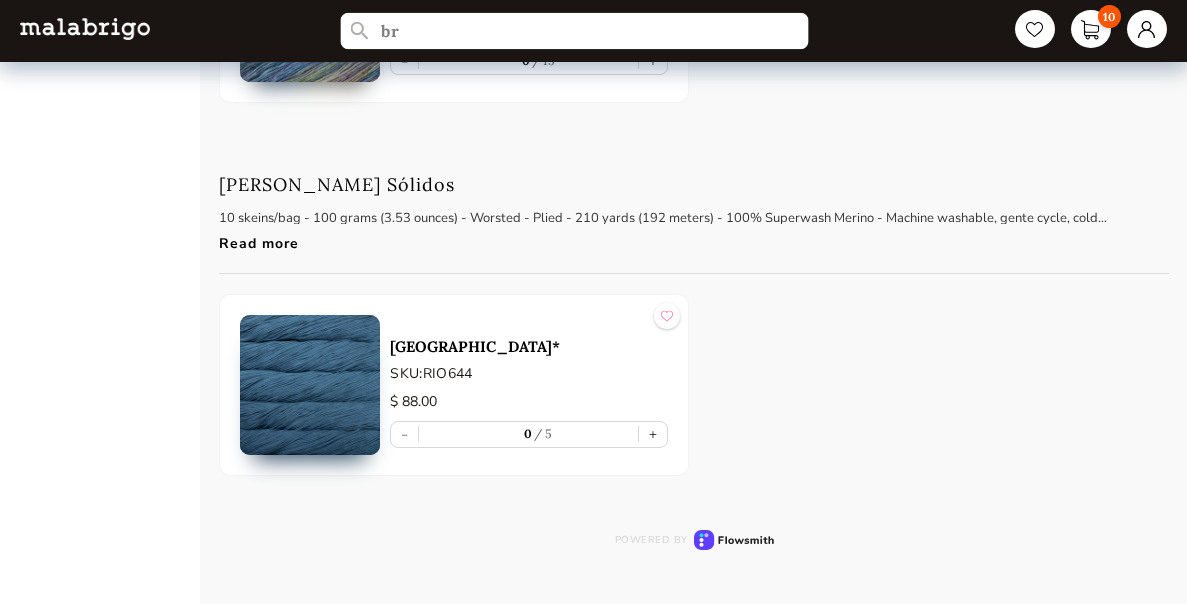 type on "b" 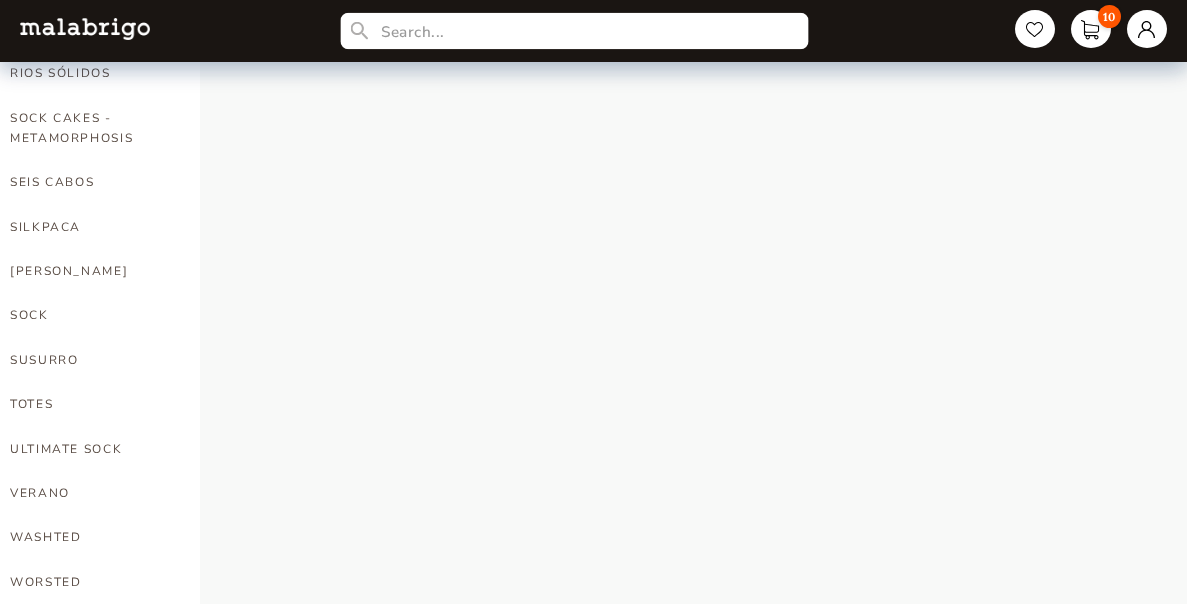 scroll, scrollTop: 1336, scrollLeft: 0, axis: vertical 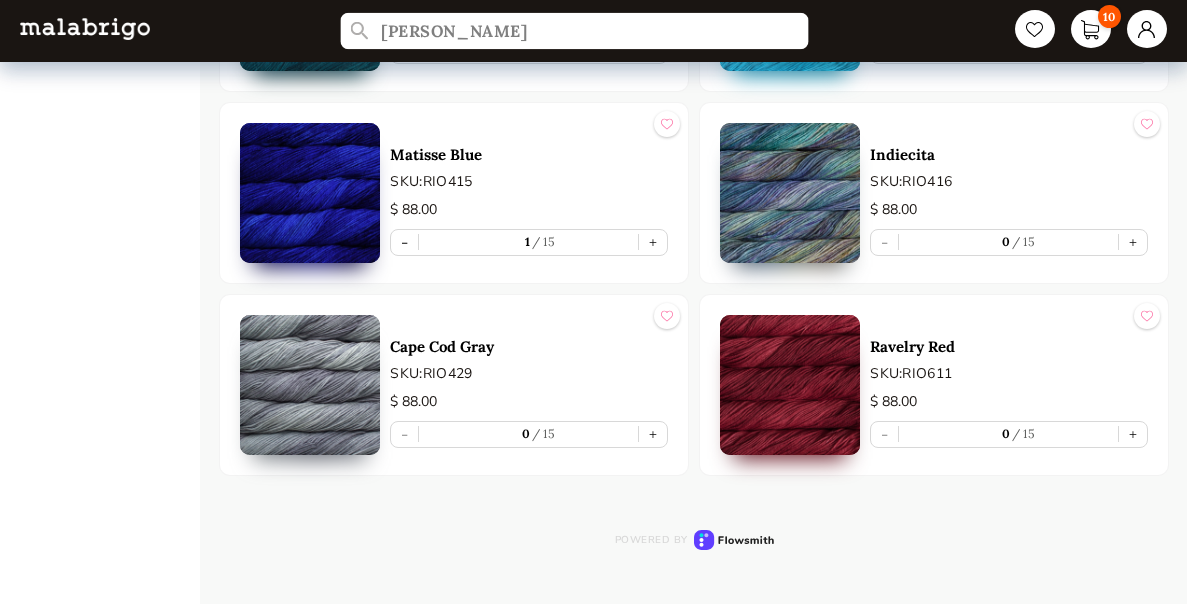 type on "[PERSON_NAME]" 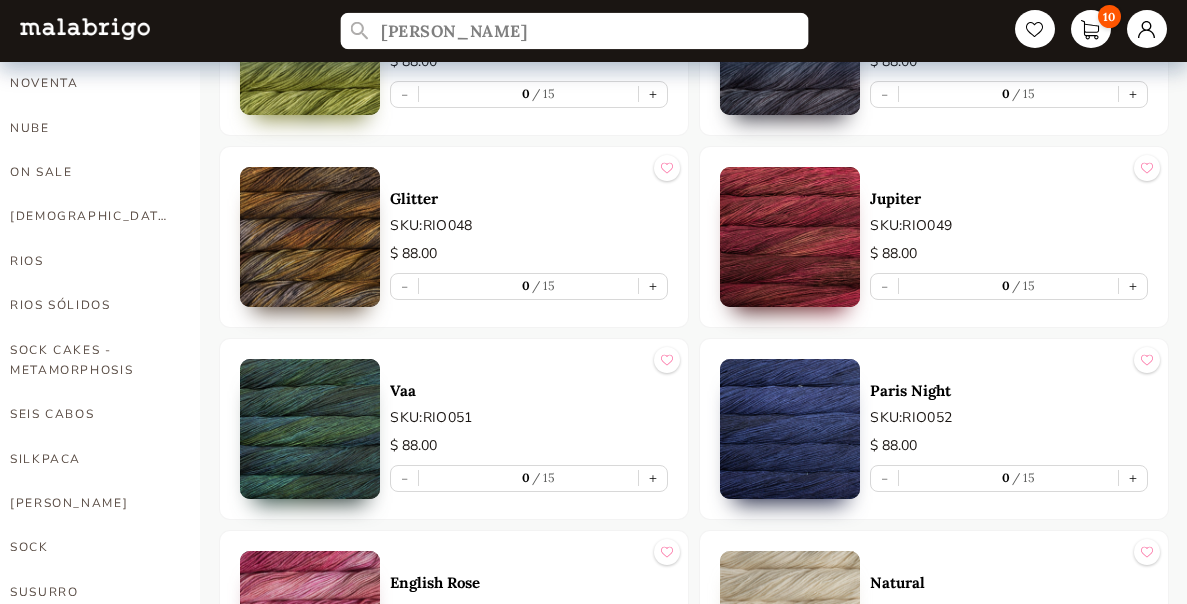 scroll, scrollTop: 624, scrollLeft: 0, axis: vertical 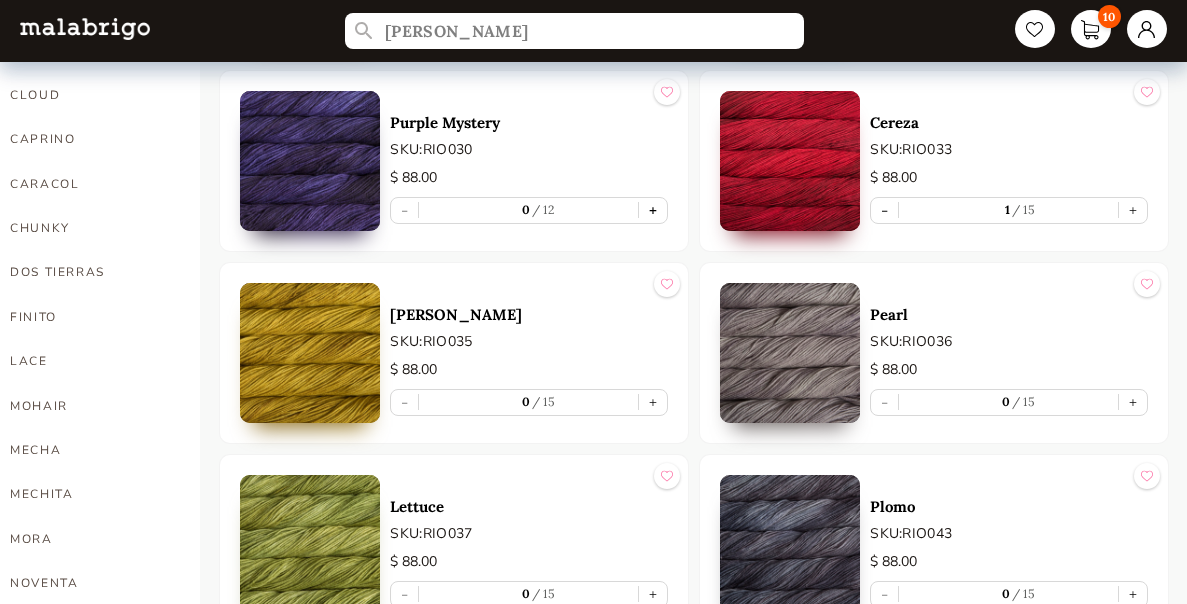 click on "+" at bounding box center [653, 210] 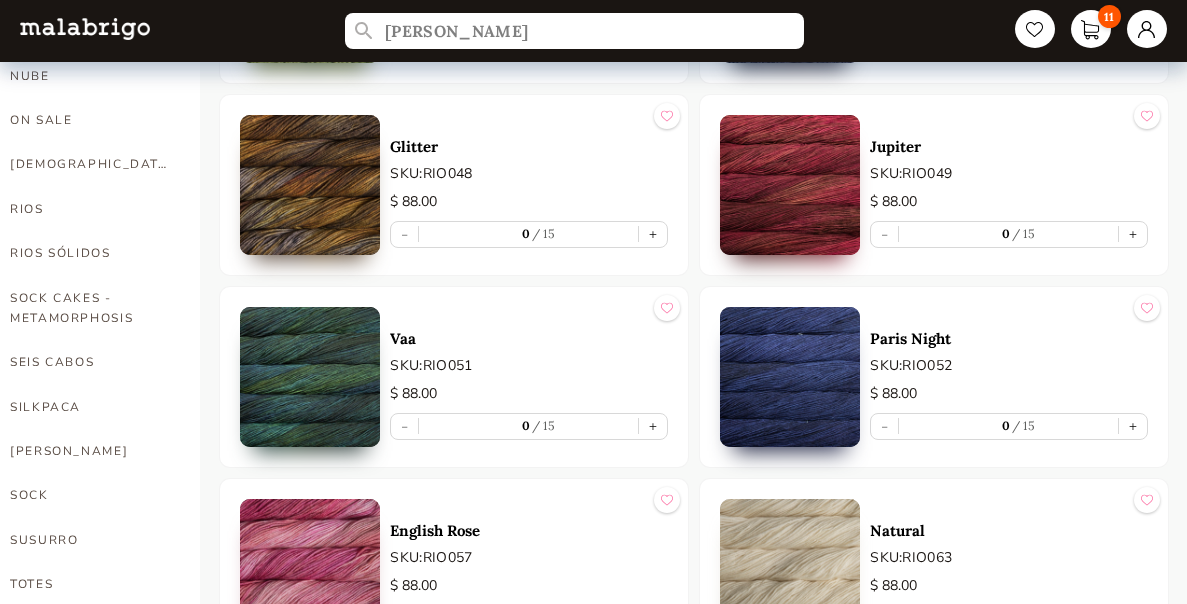 scroll, scrollTop: 1224, scrollLeft: 0, axis: vertical 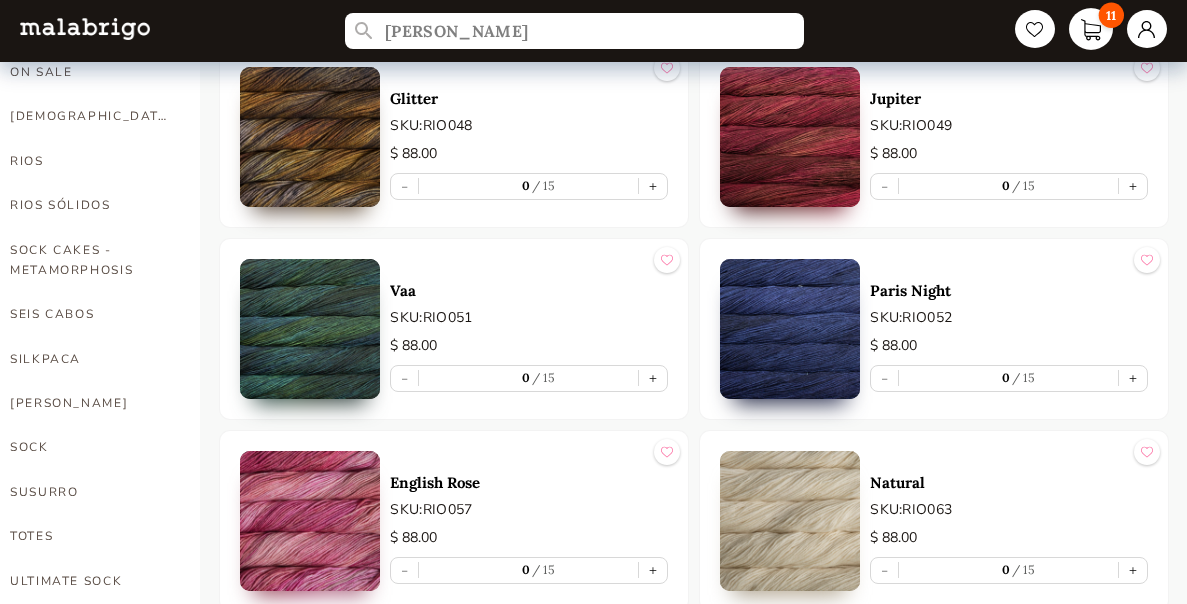 click on "11" at bounding box center (1091, 29) 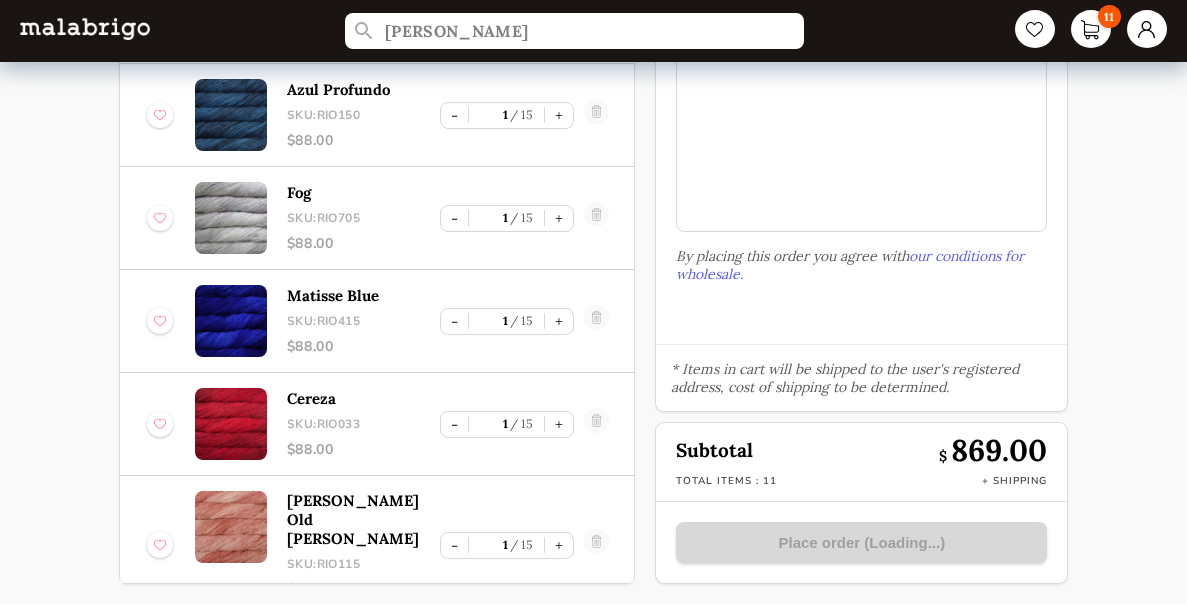scroll, scrollTop: 0, scrollLeft: 0, axis: both 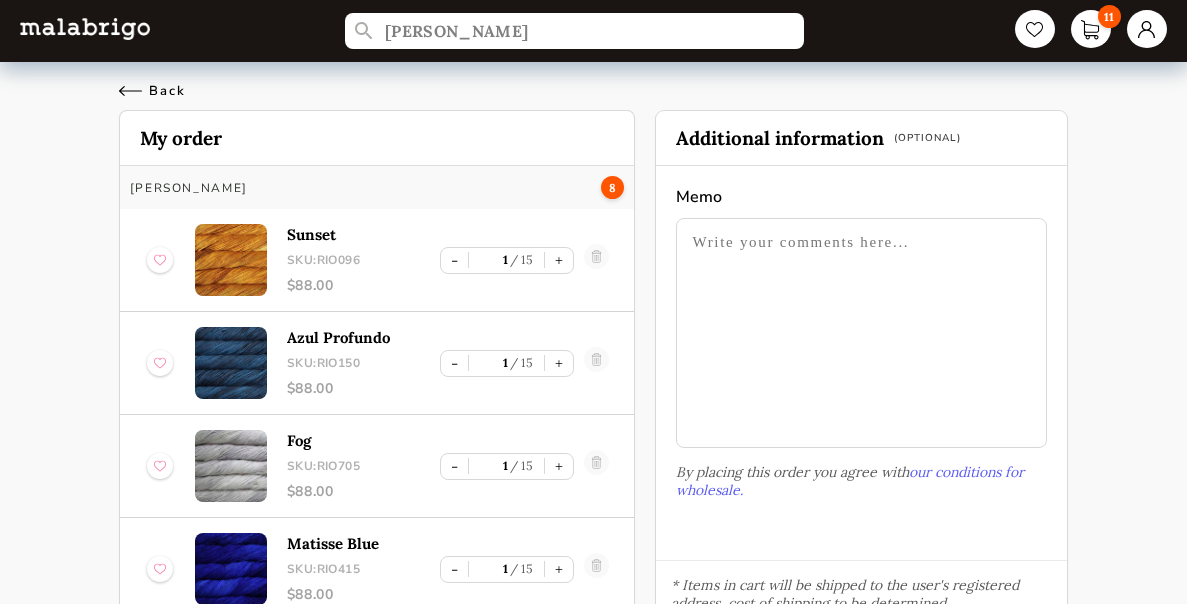 click on "Back" at bounding box center [152, 91] 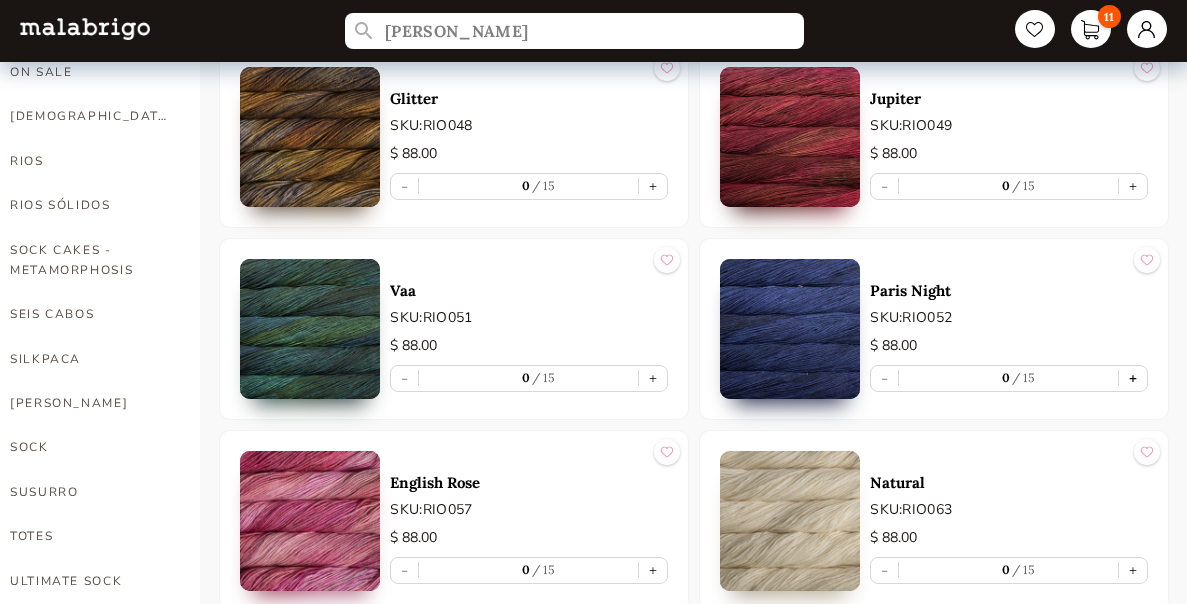 click on "+" at bounding box center [1133, 378] 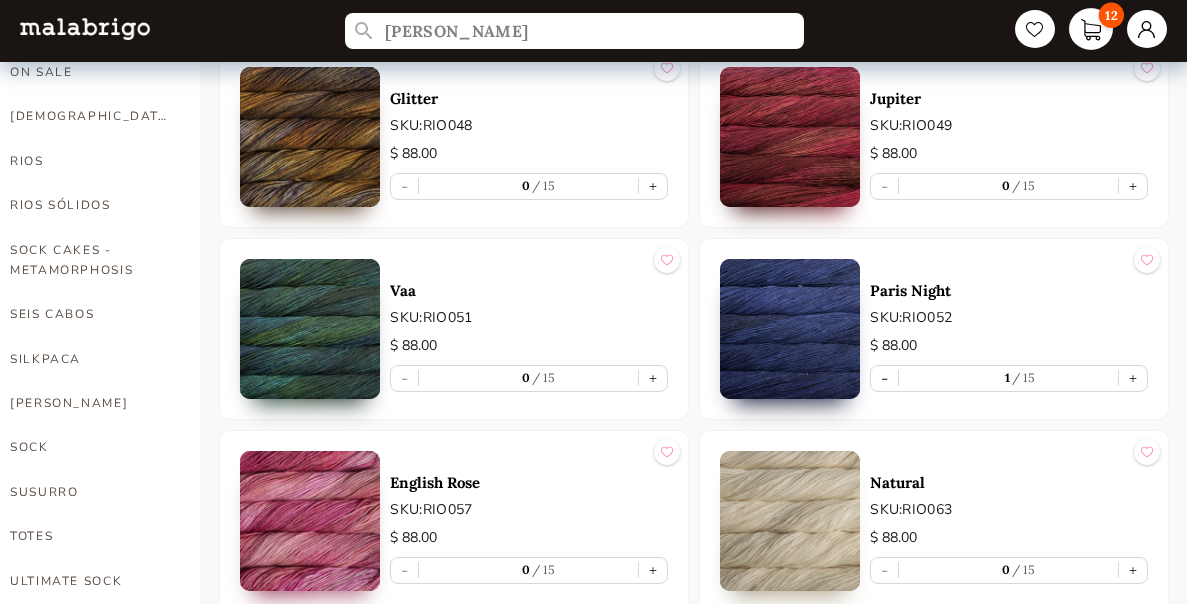 click on "12" at bounding box center [1091, 29] 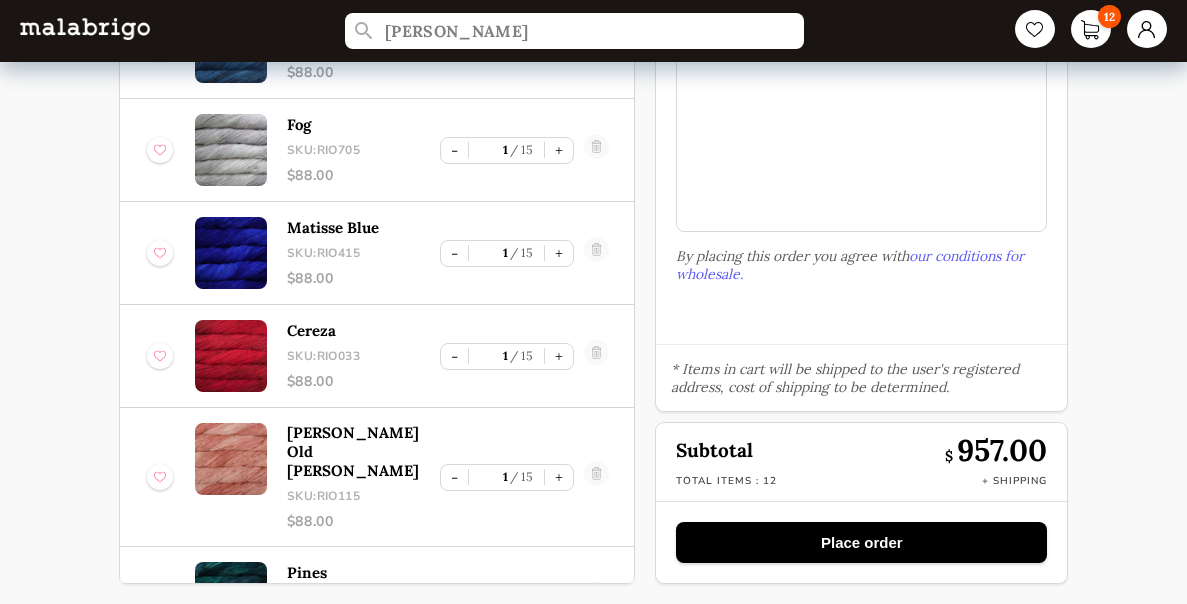 scroll, scrollTop: 0, scrollLeft: 0, axis: both 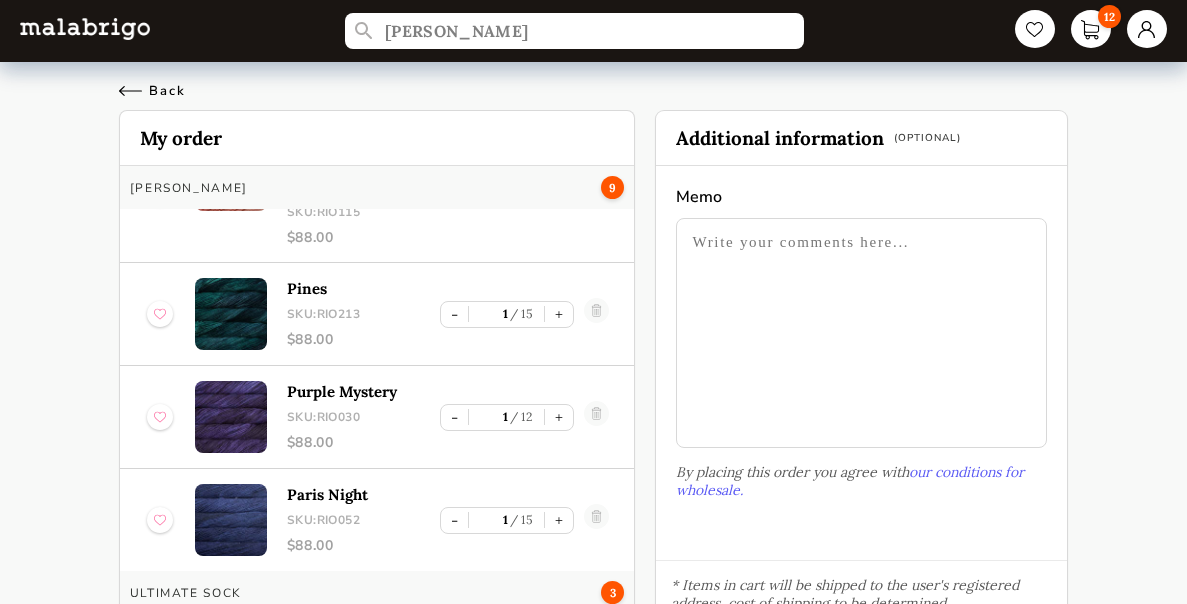 click on "Back" at bounding box center (152, 91) 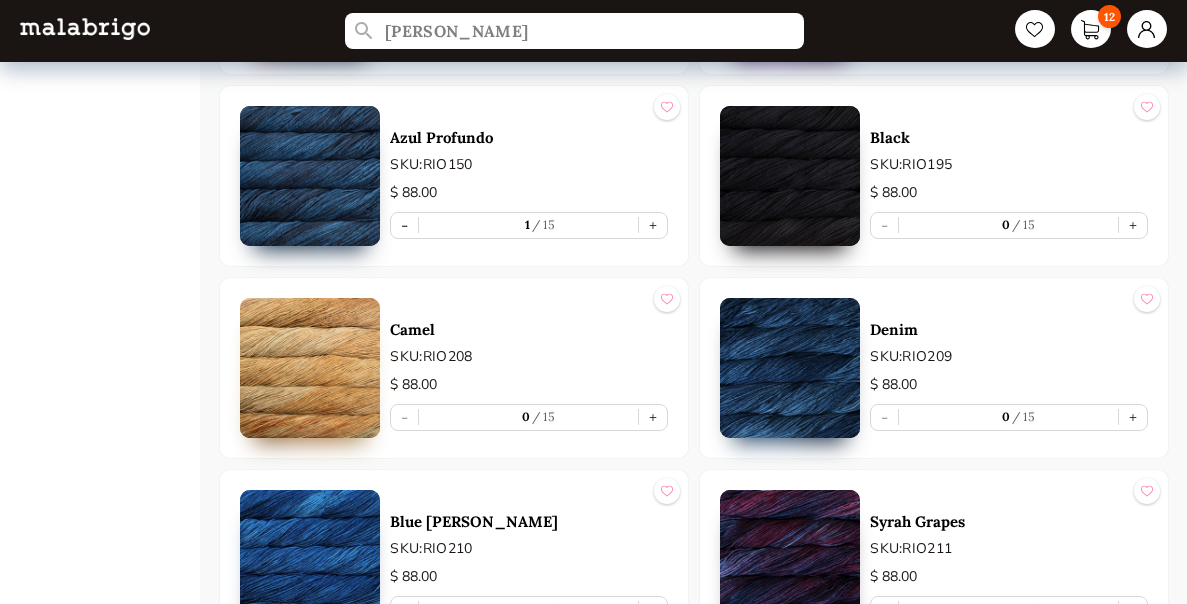 scroll, scrollTop: 3224, scrollLeft: 0, axis: vertical 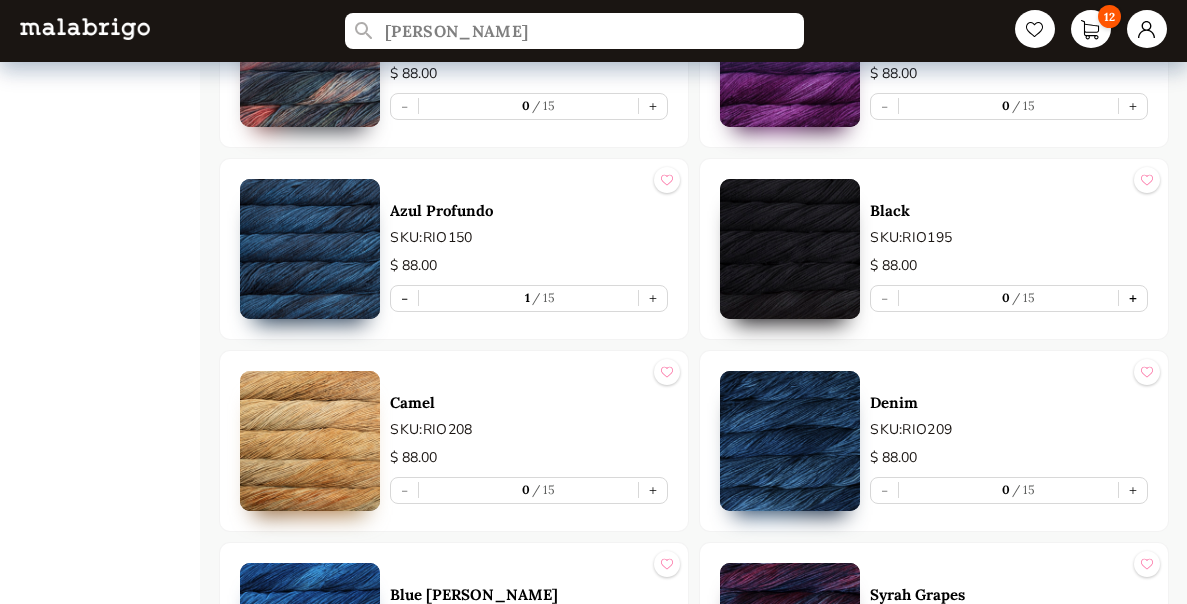 click on "+" at bounding box center (1133, 298) 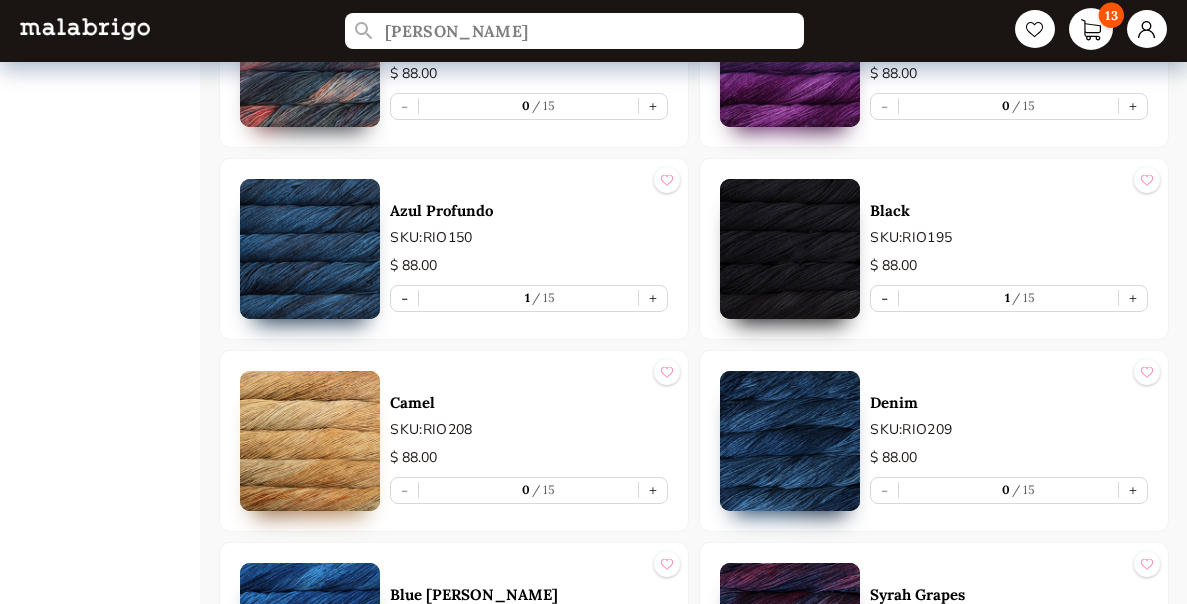 click on "13" at bounding box center [1111, 15] 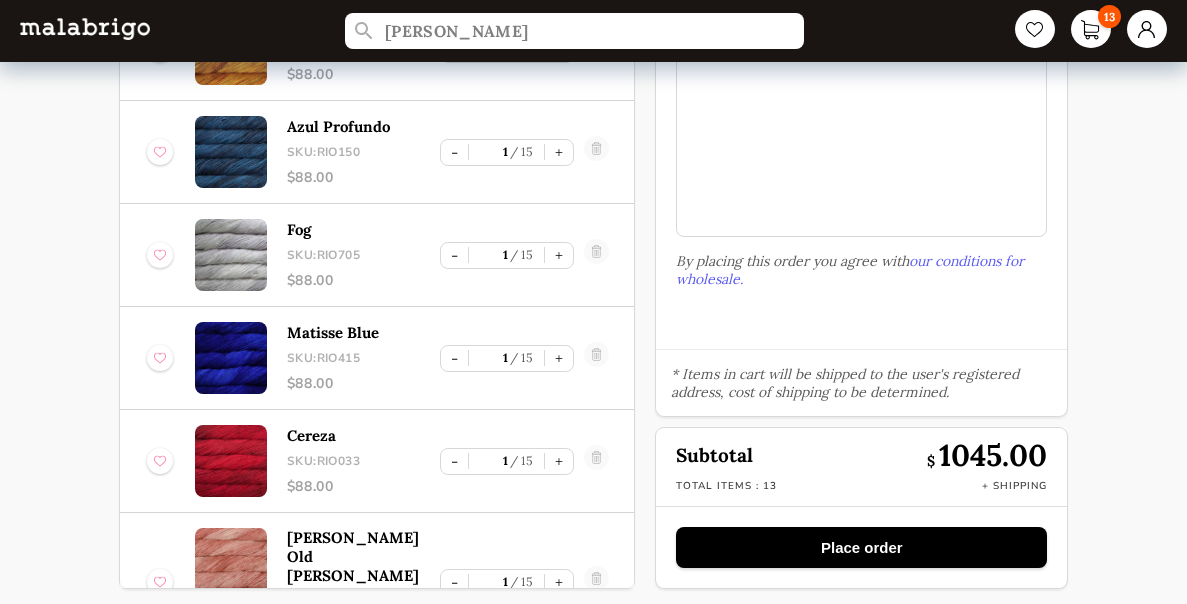 scroll, scrollTop: 216, scrollLeft: 0, axis: vertical 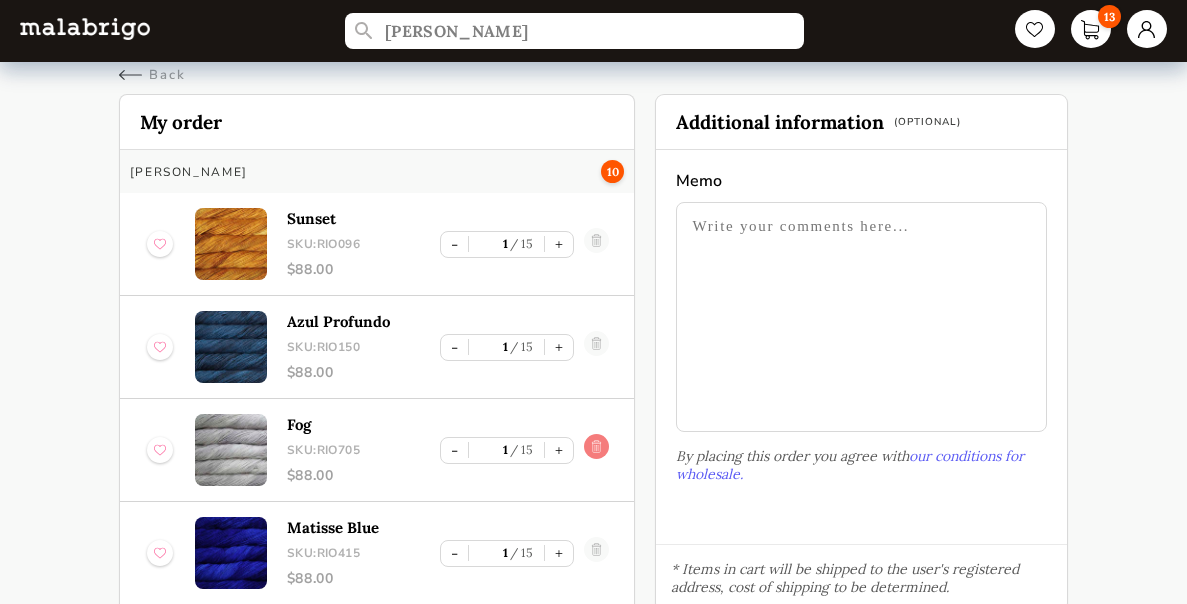 click at bounding box center [596, 450] 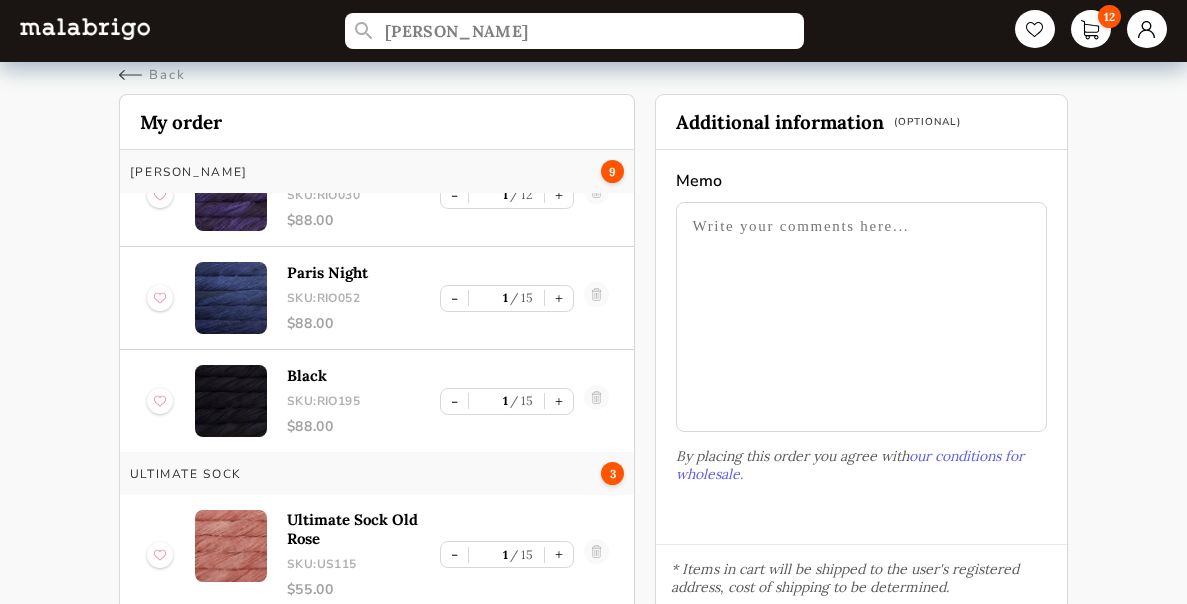 scroll, scrollTop: 704, scrollLeft: 0, axis: vertical 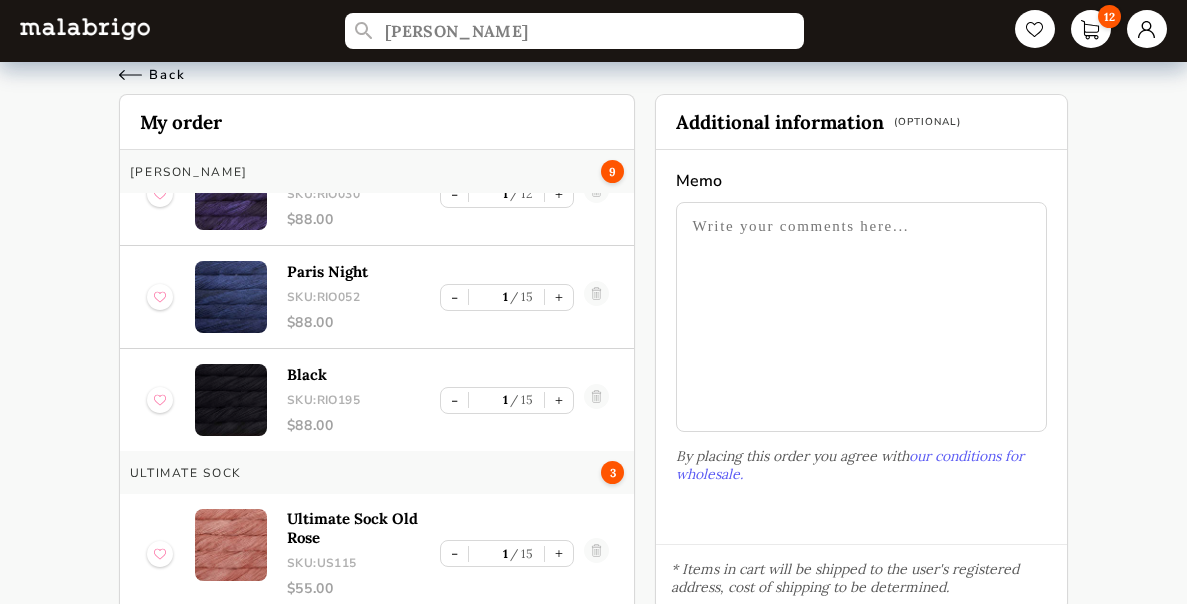 click on "Back" at bounding box center [152, 75] 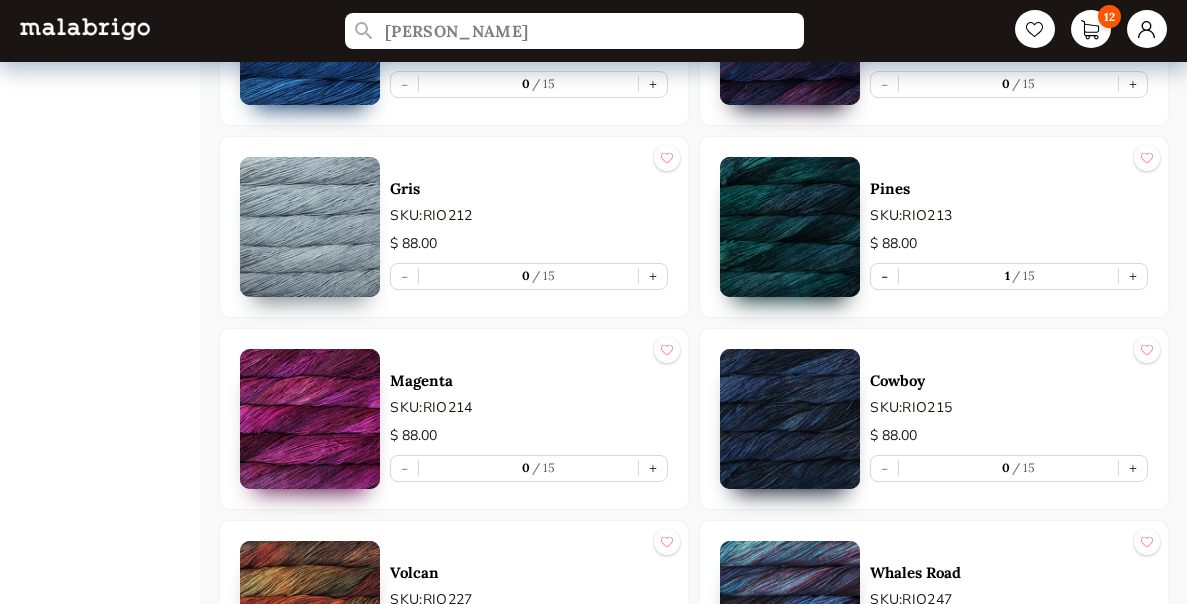 scroll, scrollTop: 3824, scrollLeft: 0, axis: vertical 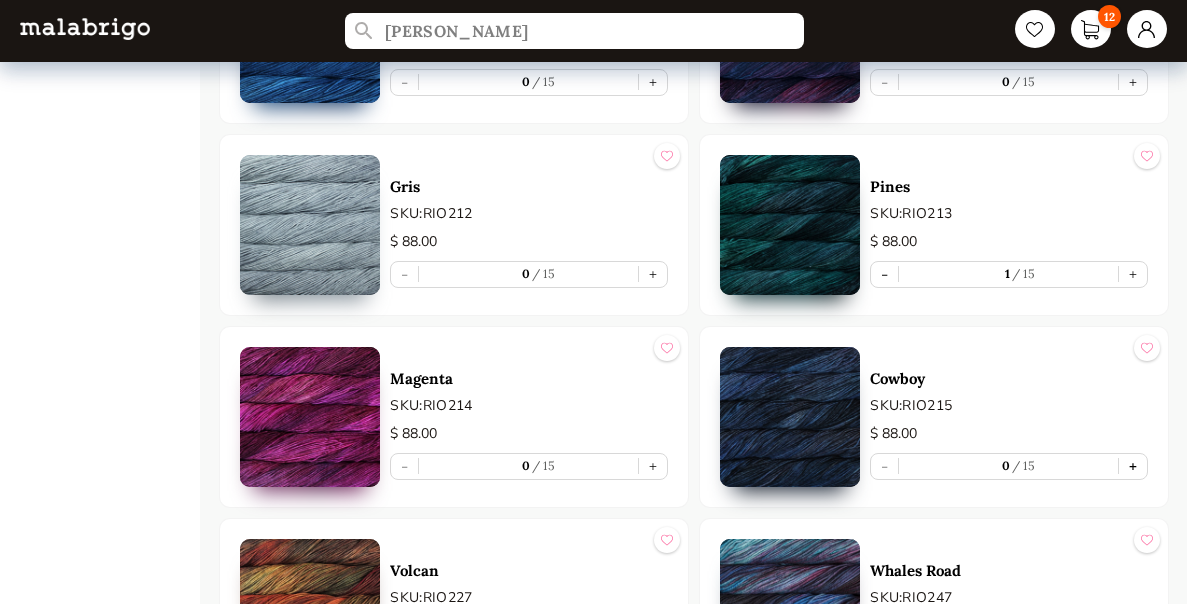 click on "+" at bounding box center [1133, 466] 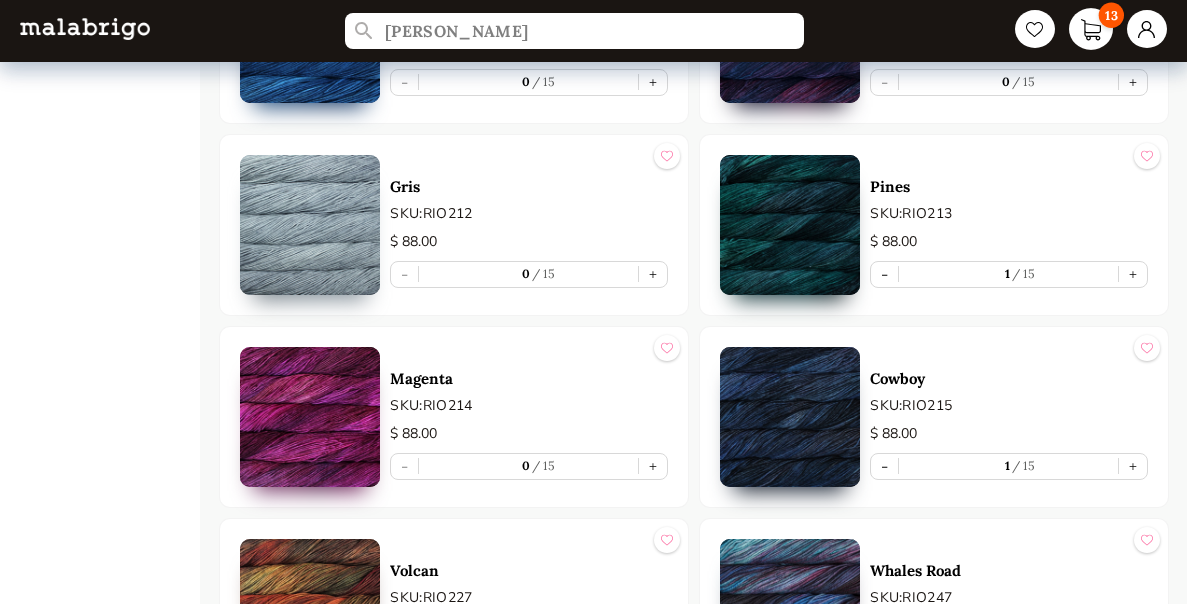 click on "13" at bounding box center (1091, 29) 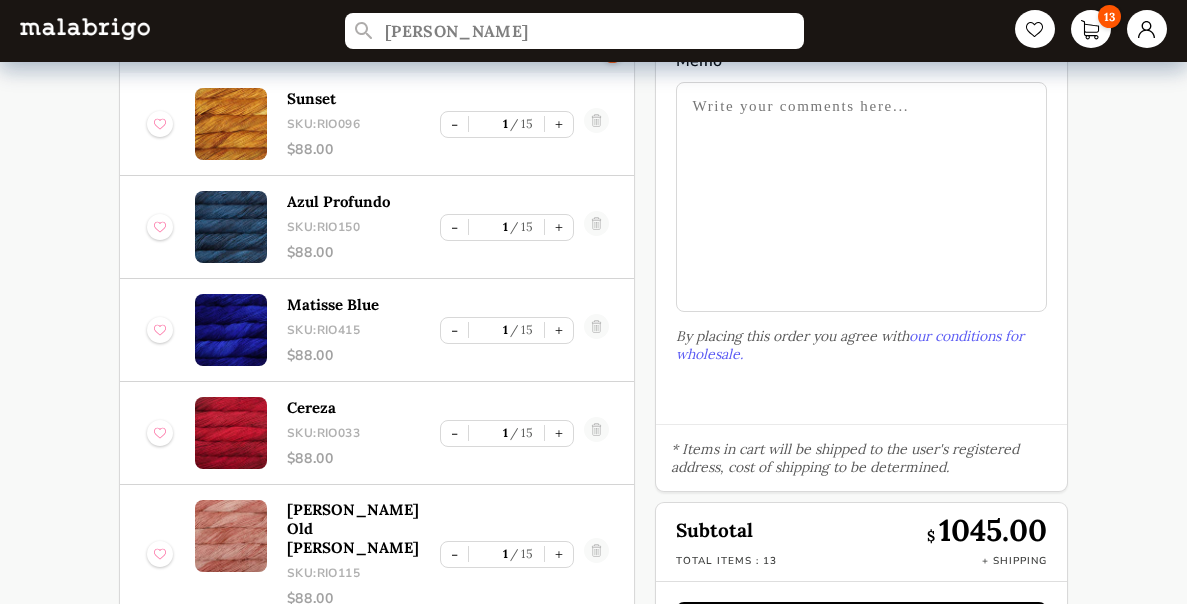 scroll, scrollTop: 0, scrollLeft: 0, axis: both 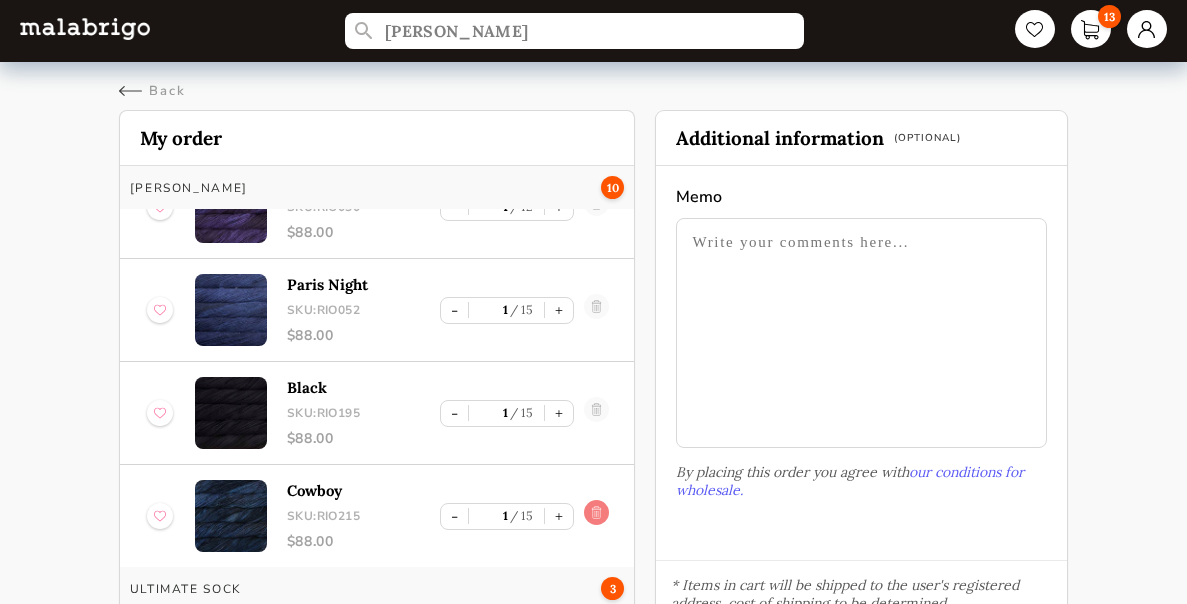 click at bounding box center (596, 516) 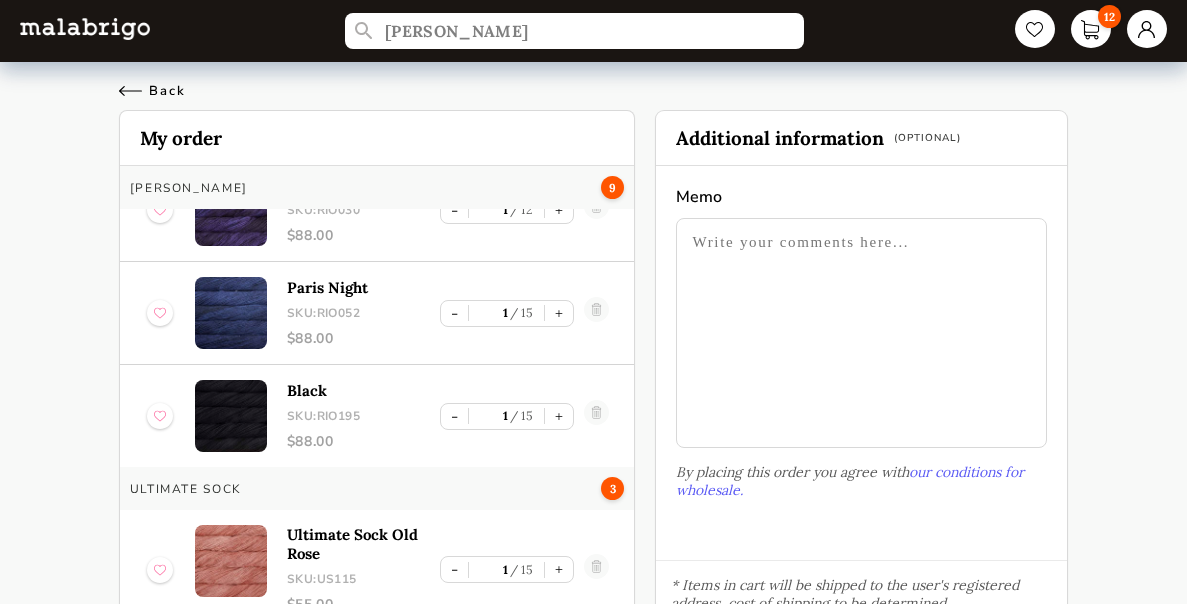 click on "Back" at bounding box center (152, 91) 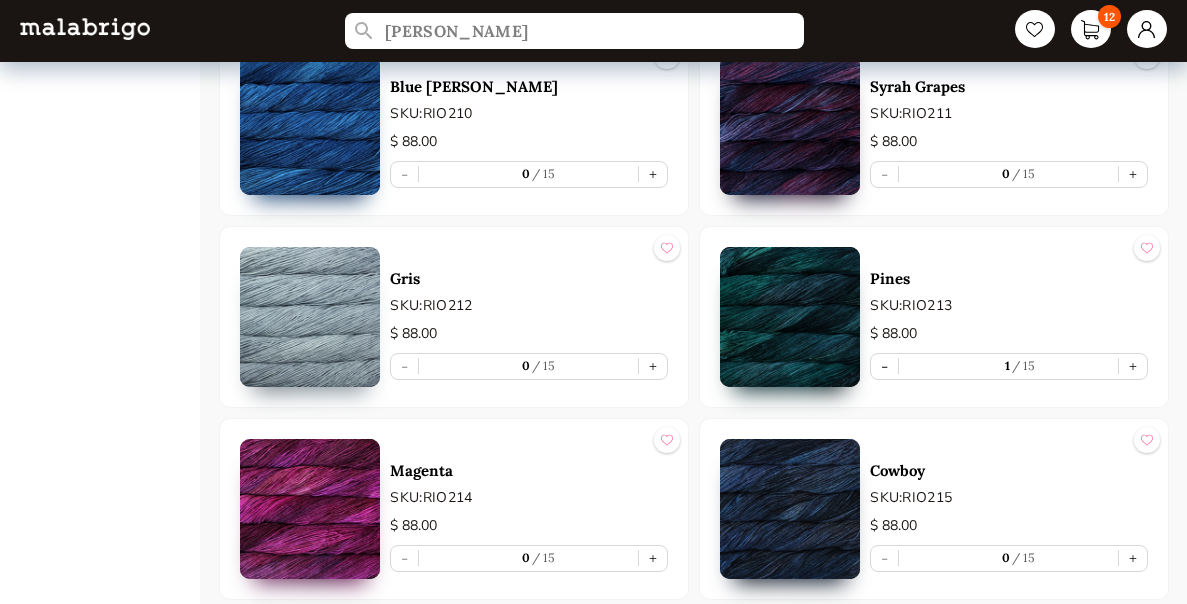 scroll, scrollTop: 3724, scrollLeft: 0, axis: vertical 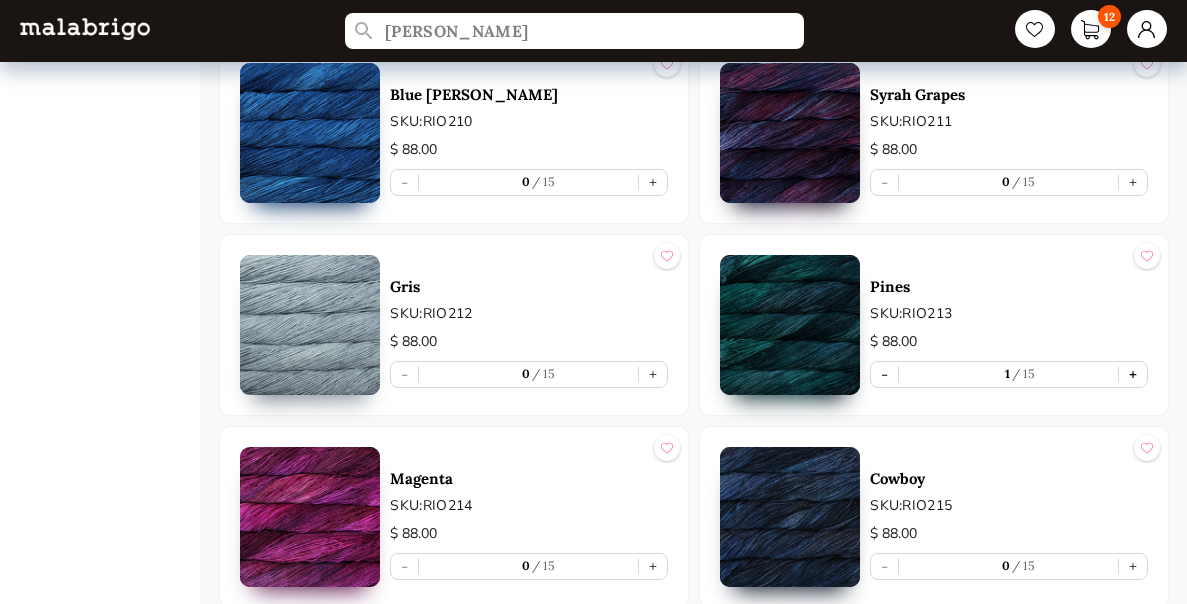 click on "+" at bounding box center [1133, 374] 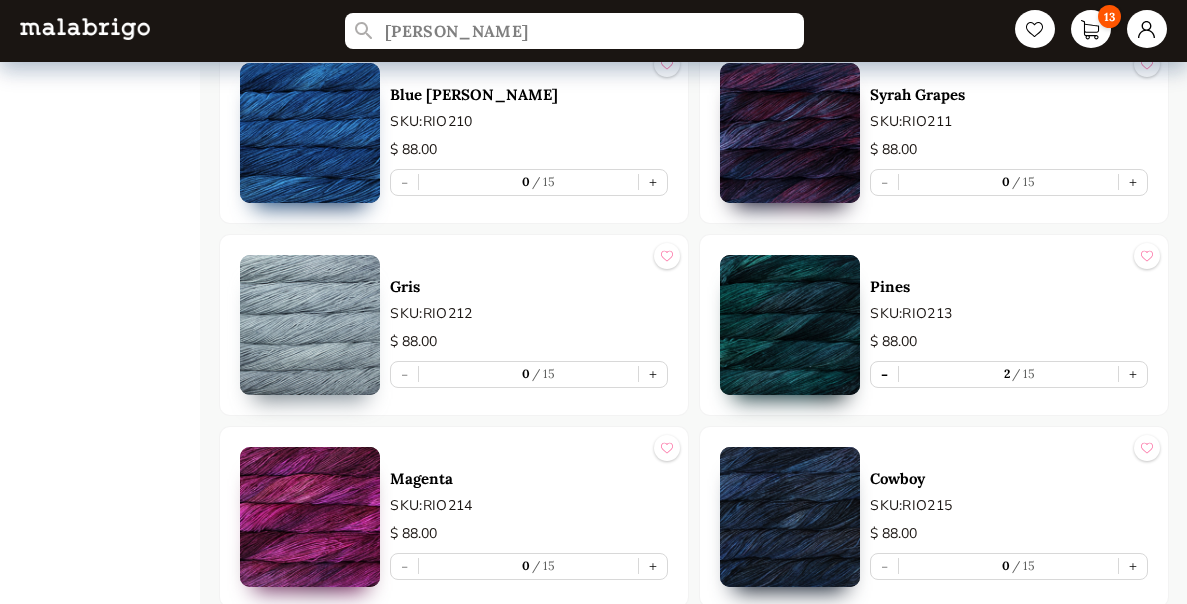 click on "-" at bounding box center [884, 374] 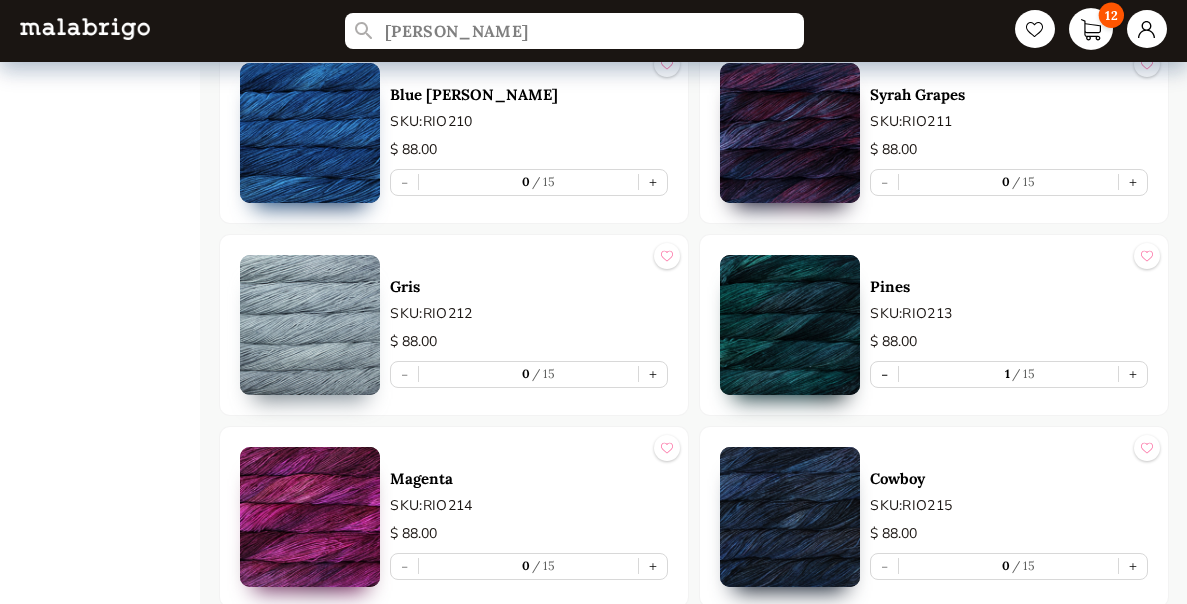 click on "12" at bounding box center [1091, 29] 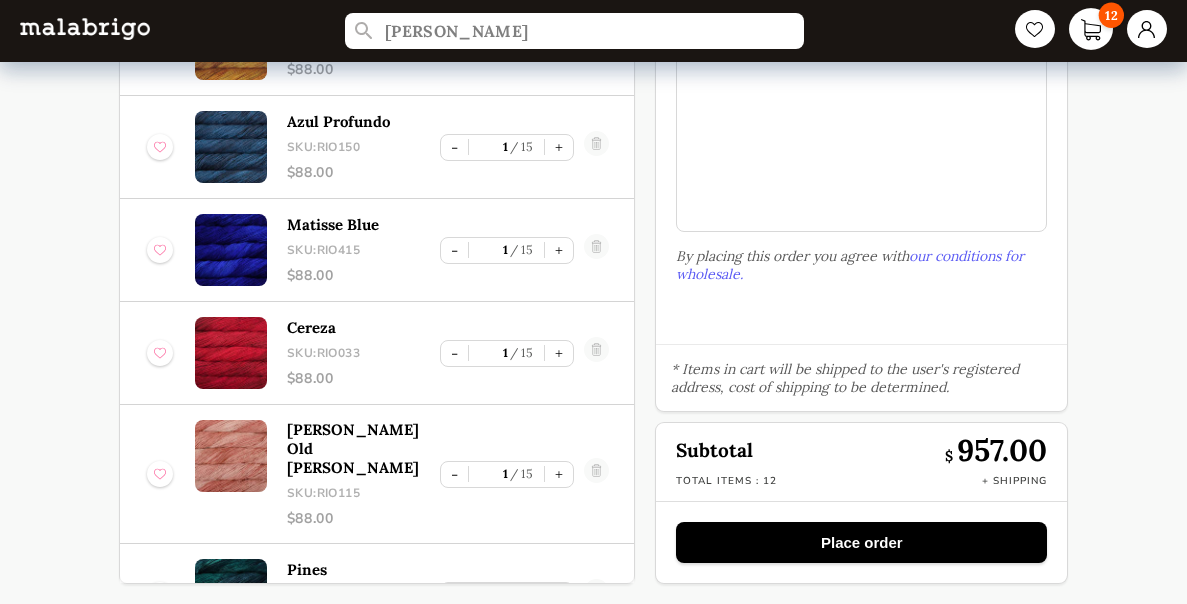 scroll, scrollTop: 216, scrollLeft: 0, axis: vertical 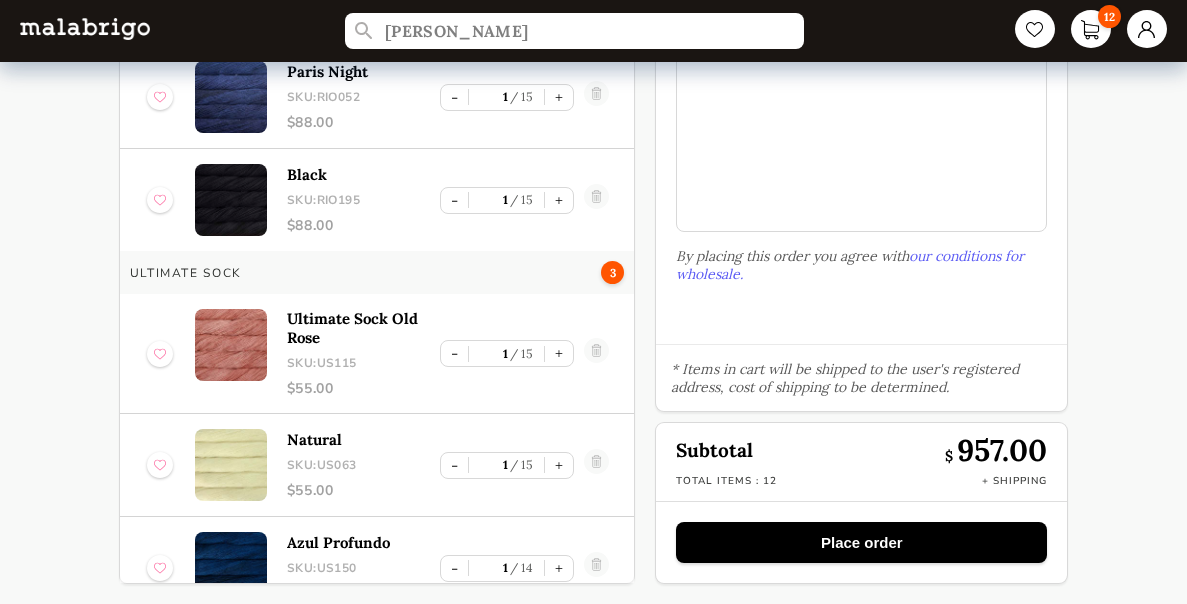 click on "[PERSON_NAME] 12 Back Cart My order [PERSON_NAME] 9 Sunset SKU:  RIO096 $ 88.00 - 1 15 + Azul Profundo SKU:  RIO150 $ 88.00 - 1 15 + Matisse Blue SKU:  RIO415 $ 88.00 - 1 15 + Cereza SKU:  RIO033 $ 88.00 - 1 15 + [PERSON_NAME] [GEOGRAPHIC_DATA][PERSON_NAME]:  RIO115 $ 88.00 - 1 15 + Pines SKU:  RIO213 $ 88.00 - 1 15 + Purple Mystery SKU:  RIO030 $ 88.00 - 1 12 + [GEOGRAPHIC_DATA] Night SKU:  RIO052 $ 88.00 - 1 15 + Black SKU:  RIO195 $ 88.00 - 1 15 + Ultimate Sock 3 Ultimate Sock Old Rose SKU:  US115 $ 55.00 - 1 15 + Natural SKU:  US063 $ 55.00 - 1 15 + Azul Profundo SKU:  US150 $ 55.00 - 1 14 + Additional information  (Optional) Memo By placing this order you agree with  our conditions for wholesale. * Items in cart will be shipped to the user's registered address, cost of shipping to be determined. Subtotal $   957.00 Total items : 12 + Shipping Place order" at bounding box center (593, 194) 